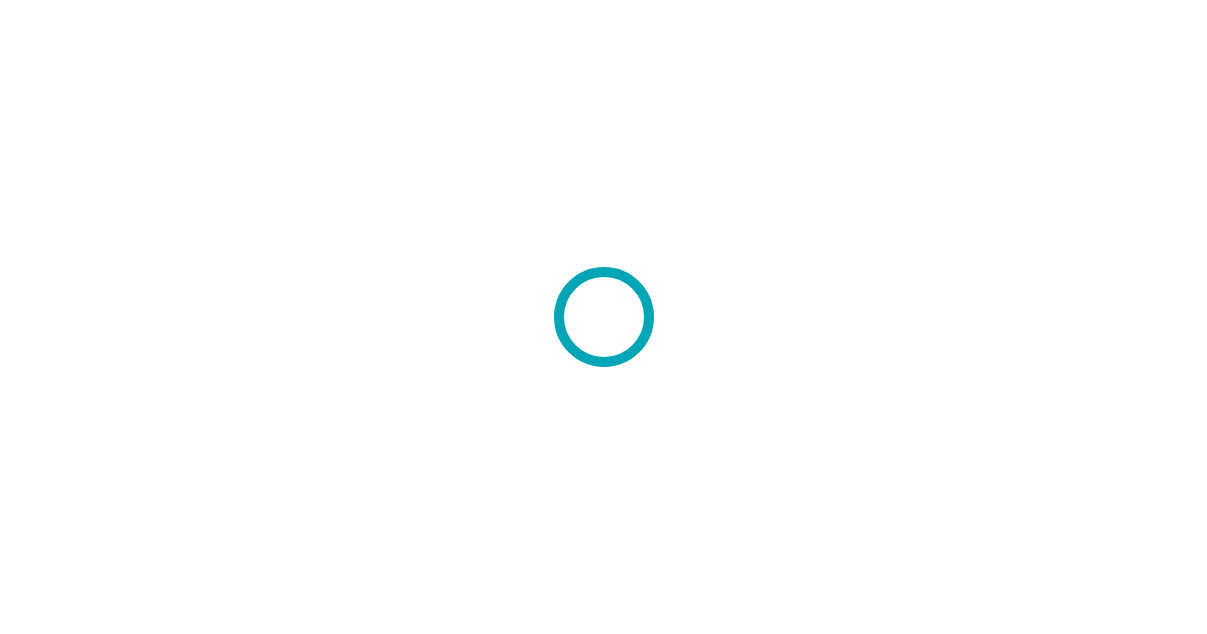scroll, scrollTop: 0, scrollLeft: 0, axis: both 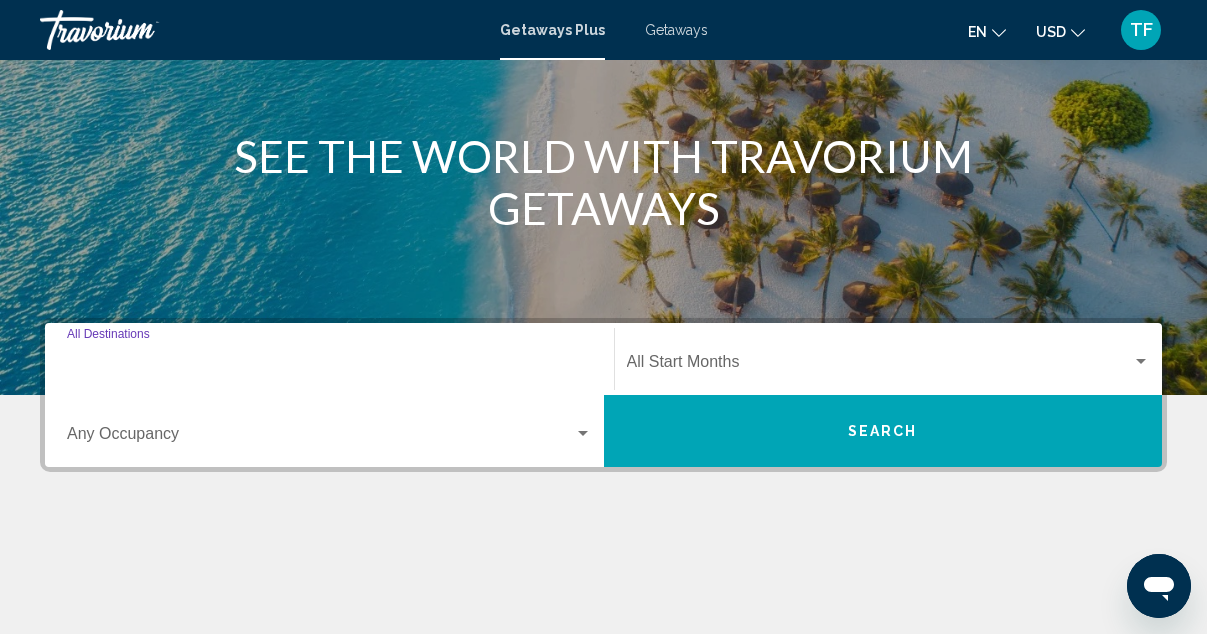 click on "Destination All Destinations" at bounding box center [329, 366] 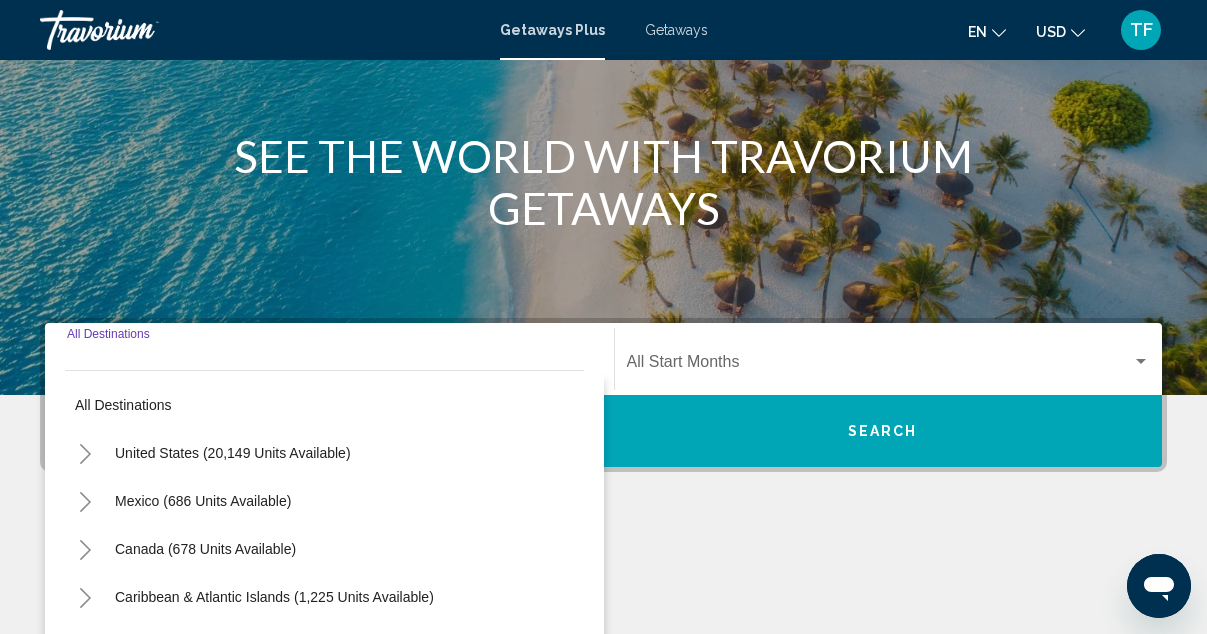 scroll, scrollTop: 458, scrollLeft: 0, axis: vertical 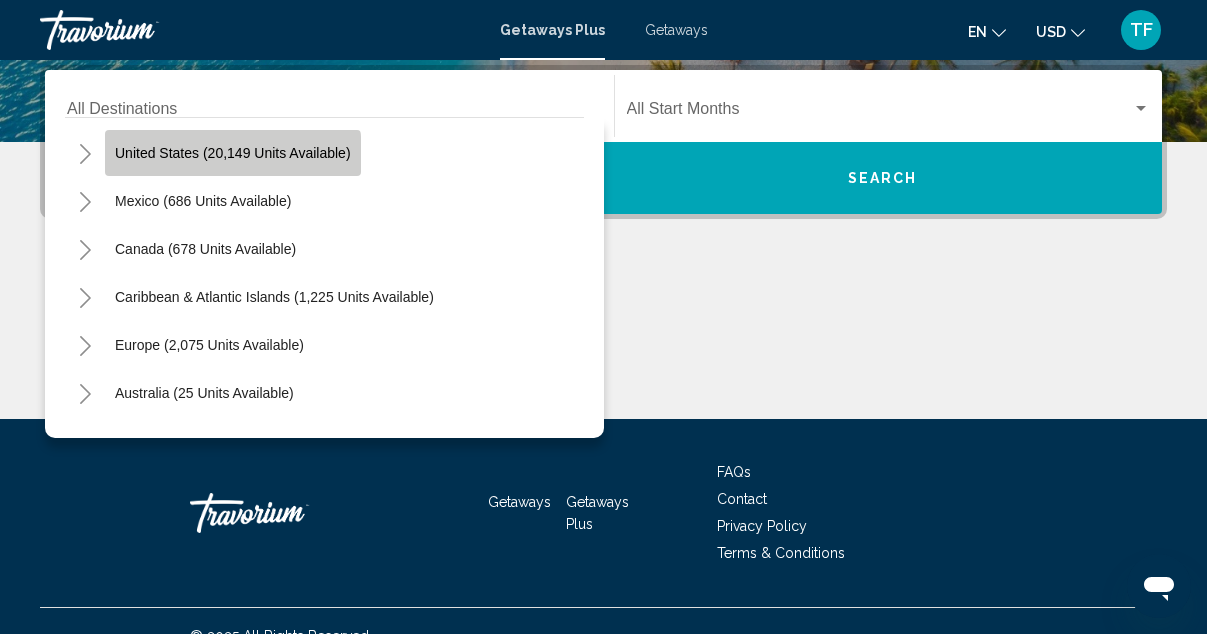 click on "United States (20,149 units available)" at bounding box center [203, 201] 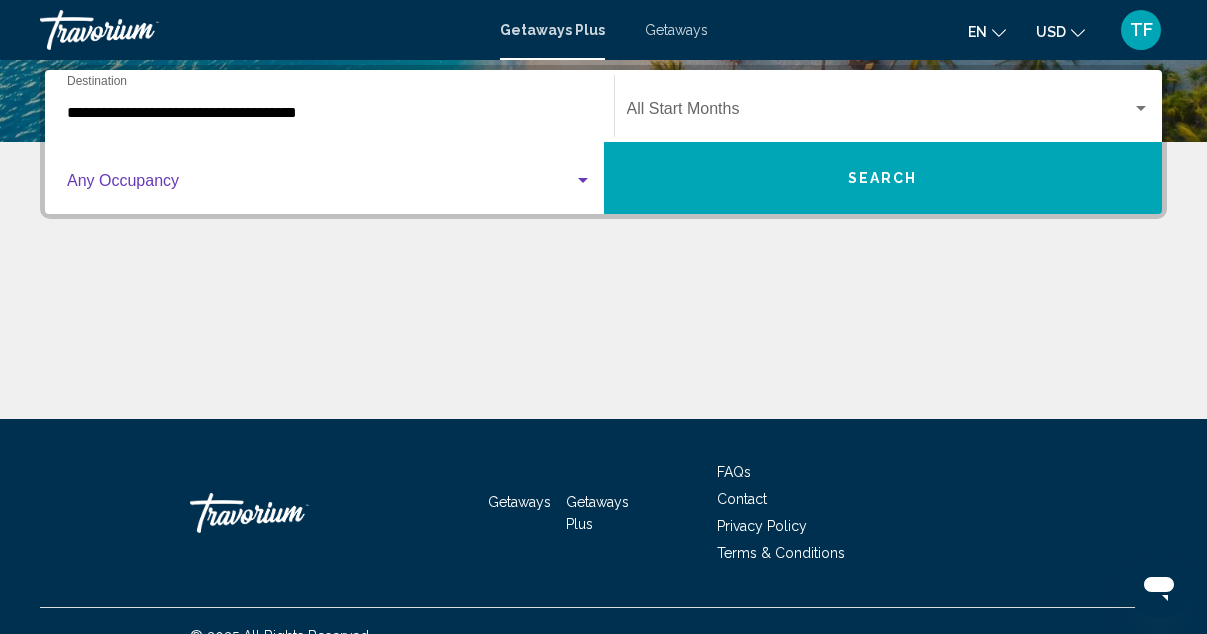 click at bounding box center (320, 185) 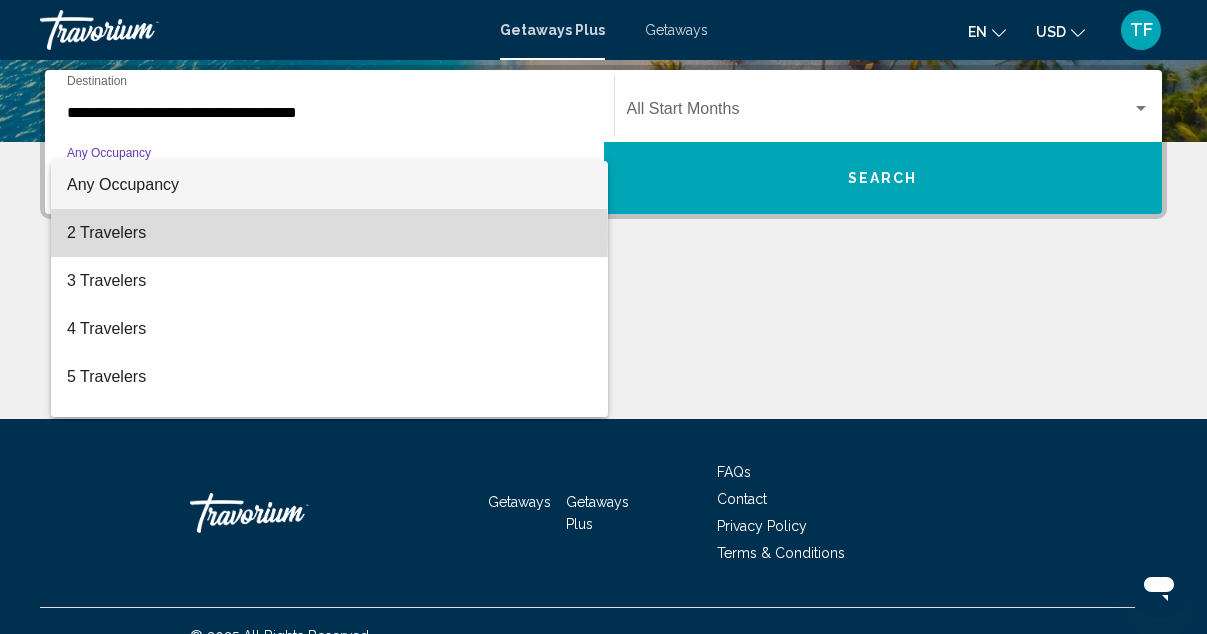 click on "2 Travelers" at bounding box center (329, 233) 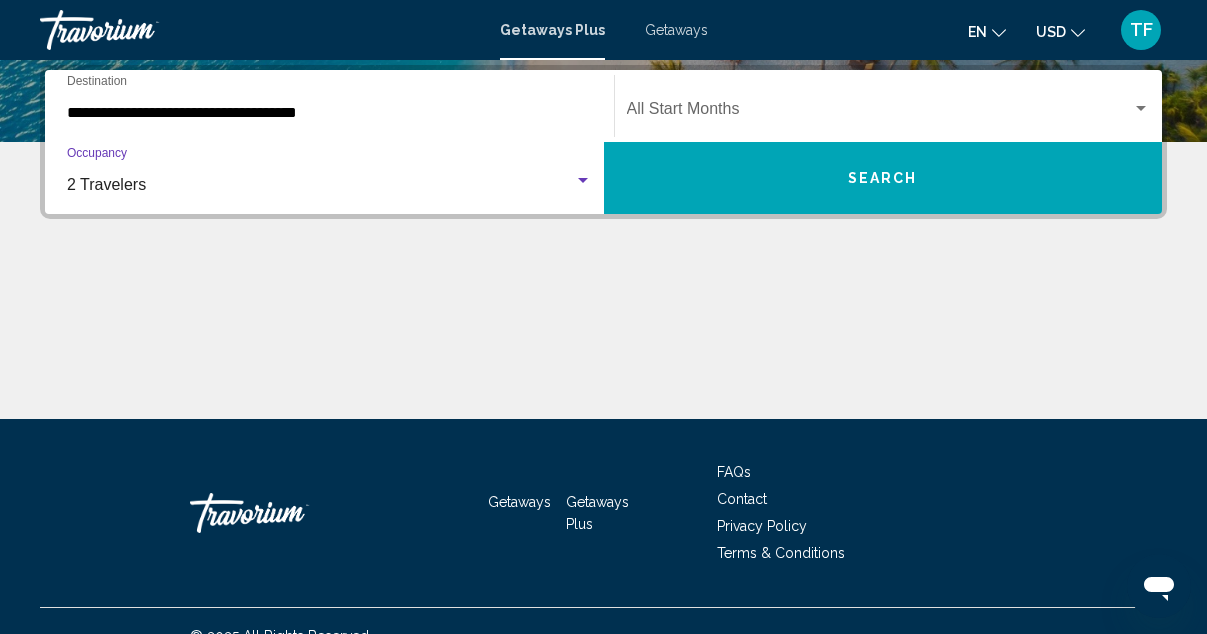 click on "Start Month All Start Months" 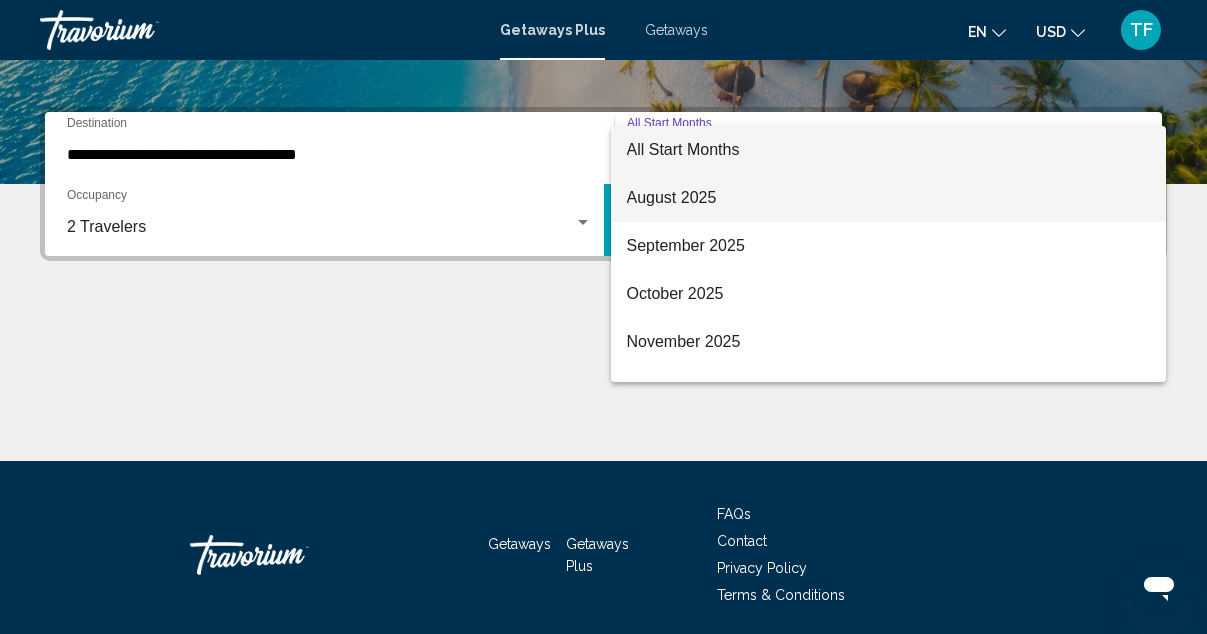 scroll, scrollTop: 413, scrollLeft: 0, axis: vertical 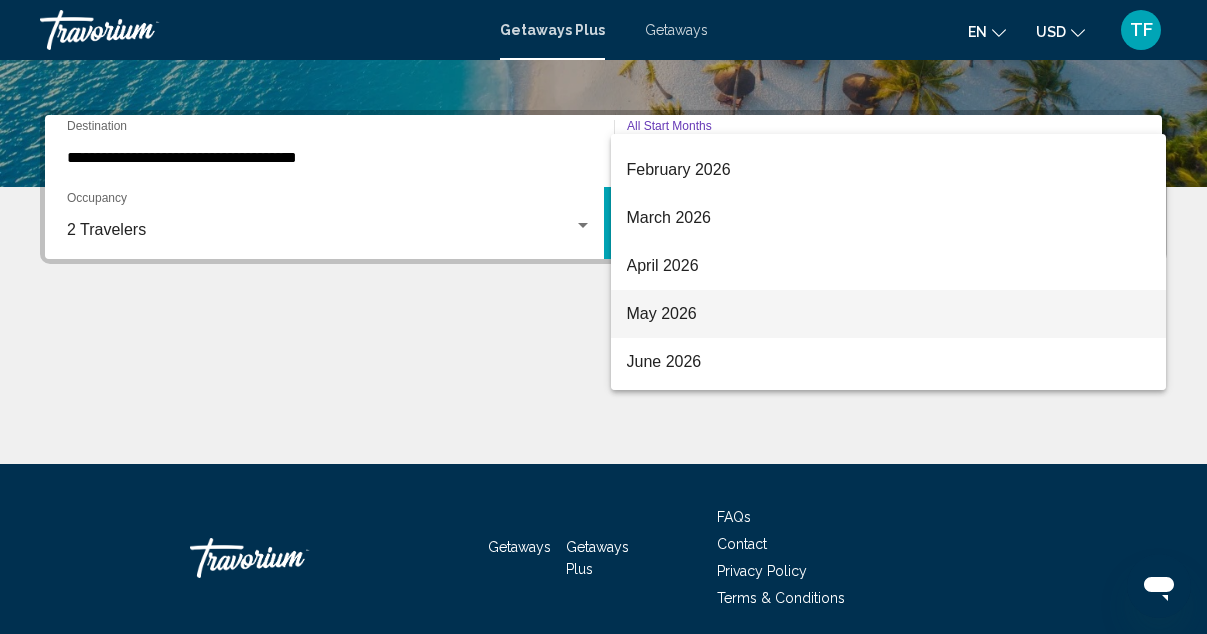 click on "May 2026" at bounding box center (889, 314) 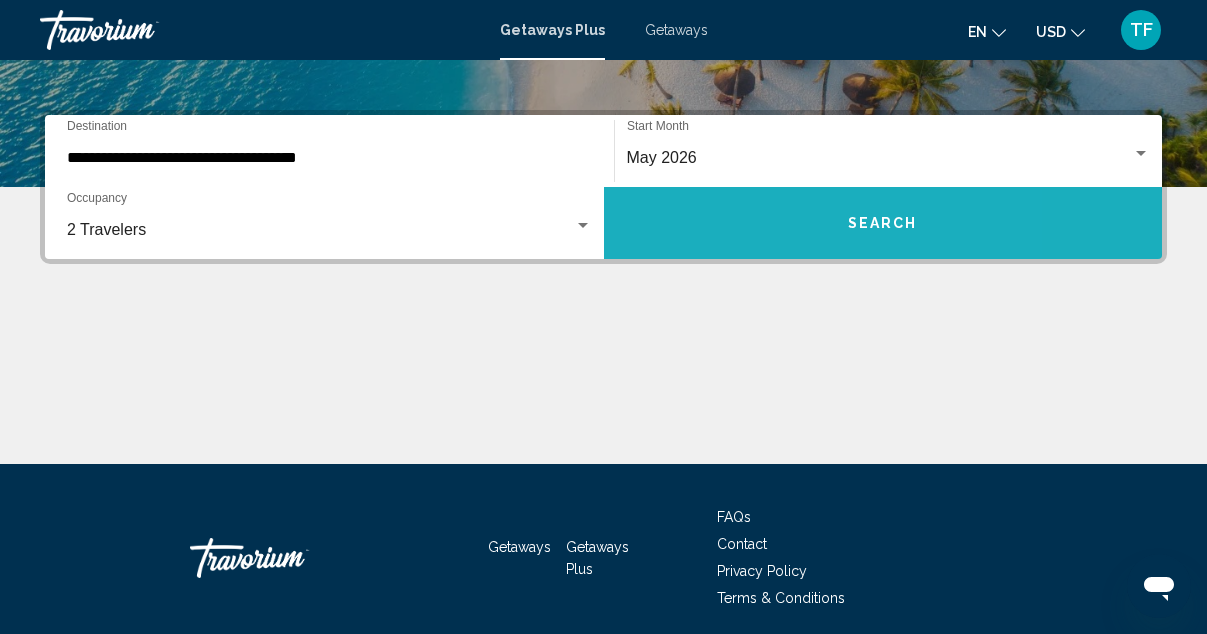 click on "Search" at bounding box center (883, 223) 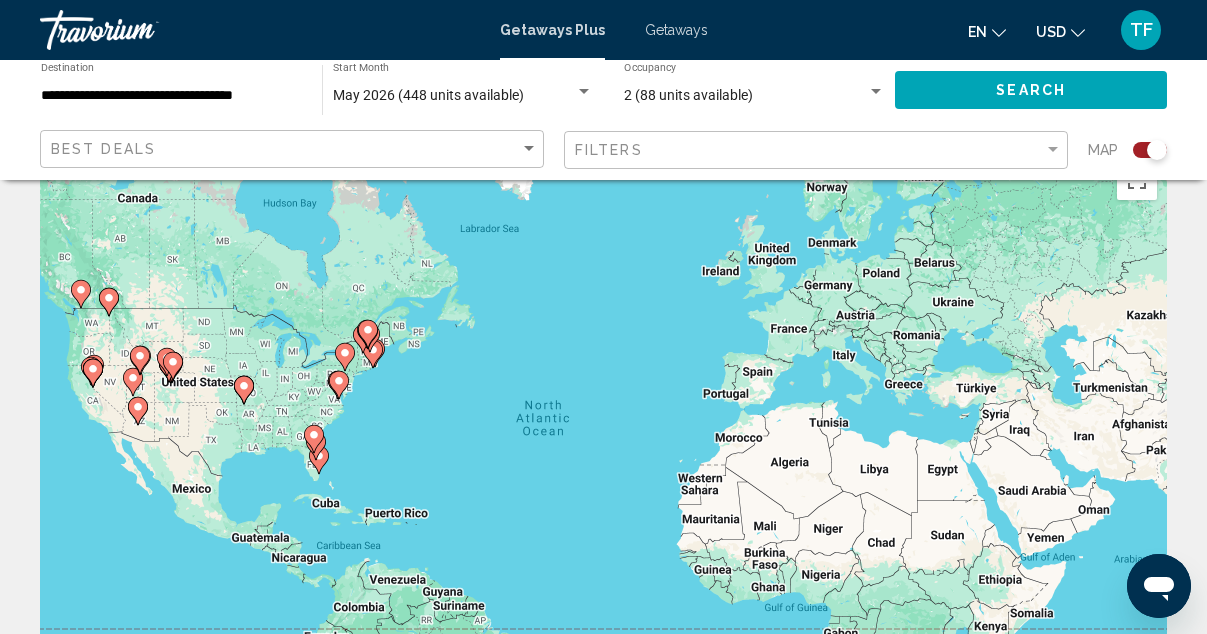 scroll, scrollTop: 47, scrollLeft: 0, axis: vertical 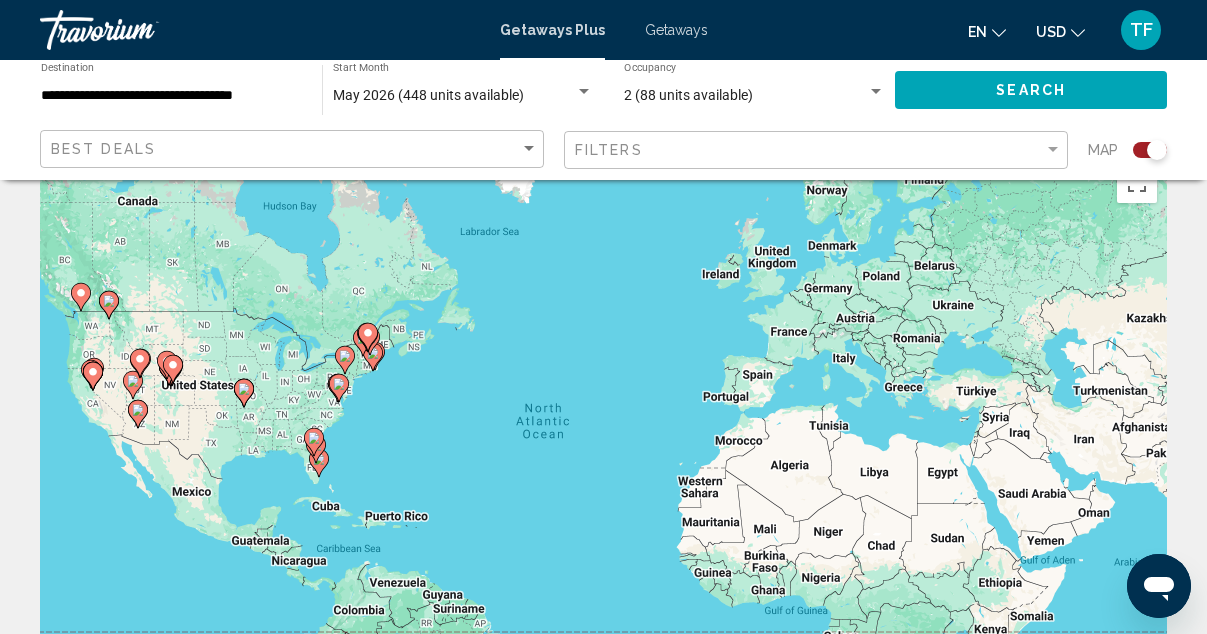 click 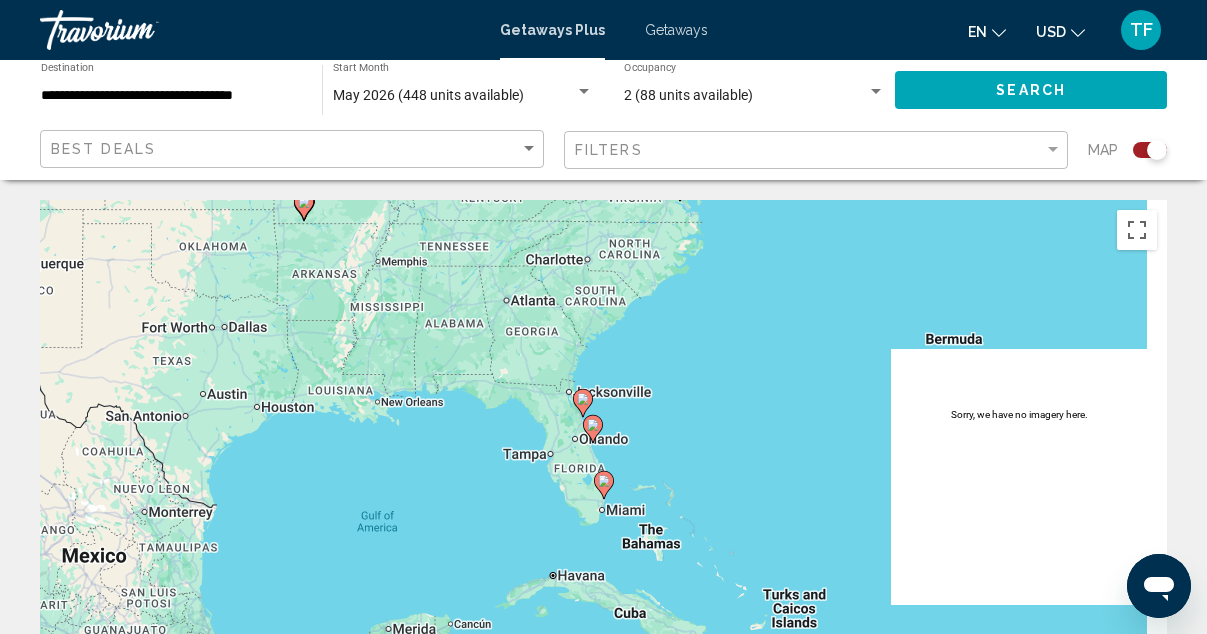 scroll, scrollTop: 0, scrollLeft: 0, axis: both 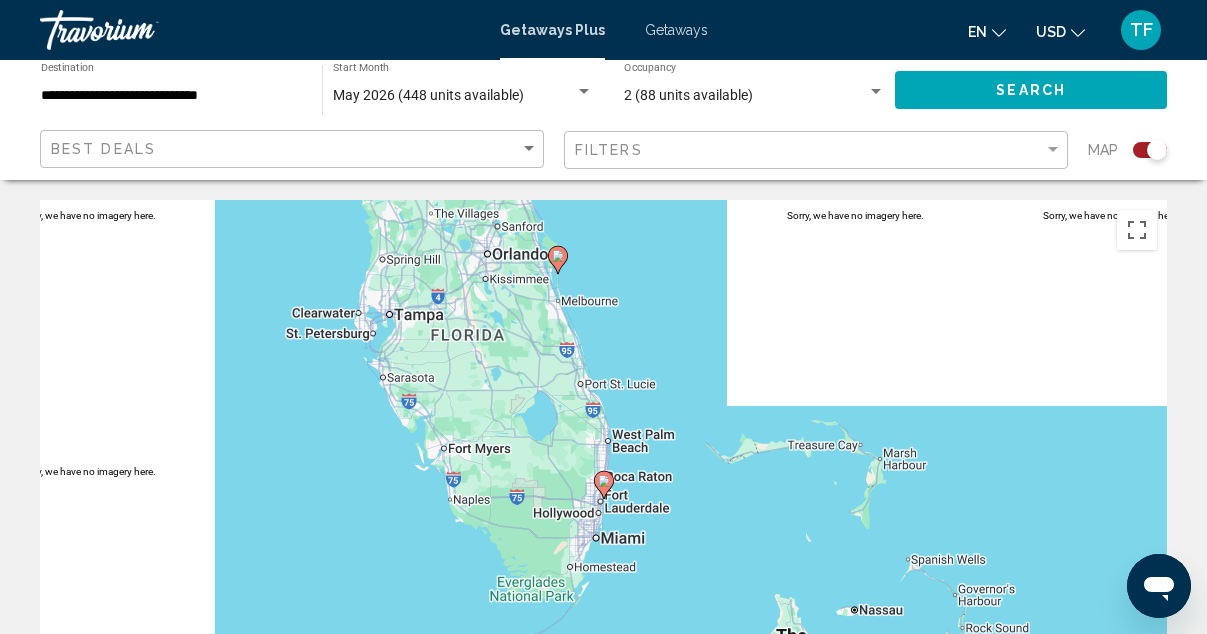 click on "To navigate, press the arrow keys.  To activate drag with keyboard, press Alt + Enter. Once in keyboard drag state, use the arrow keys to move the marker. To complete the drag, press the Enter key. To cancel, press Escape." at bounding box center [603, 500] 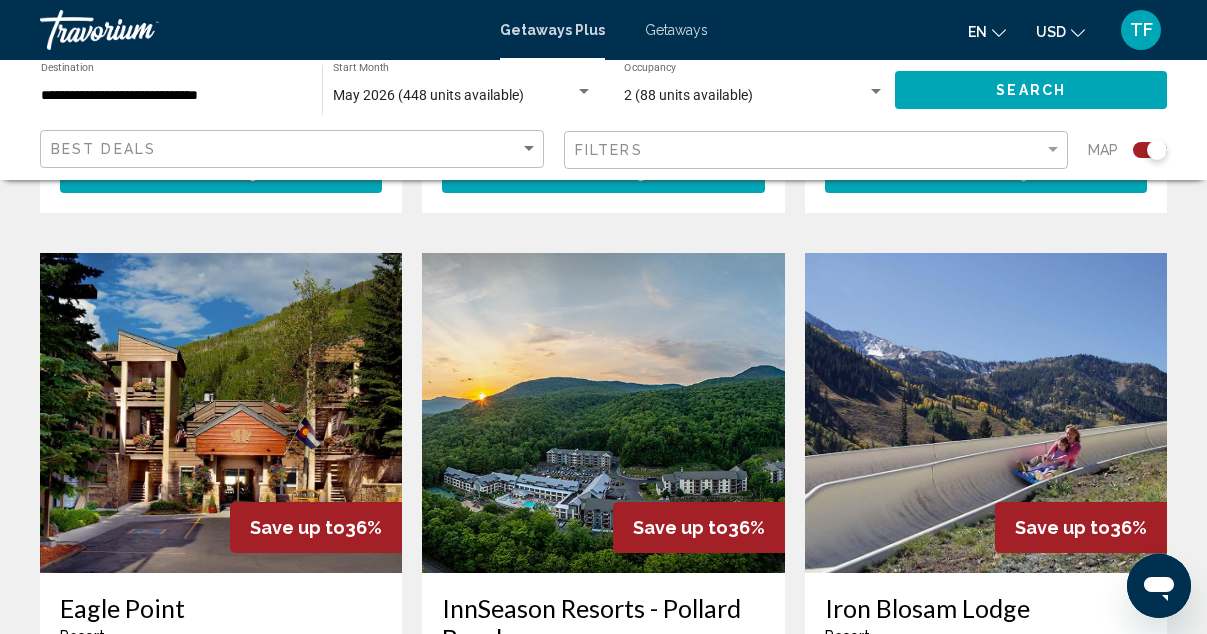 scroll, scrollTop: 2080, scrollLeft: 0, axis: vertical 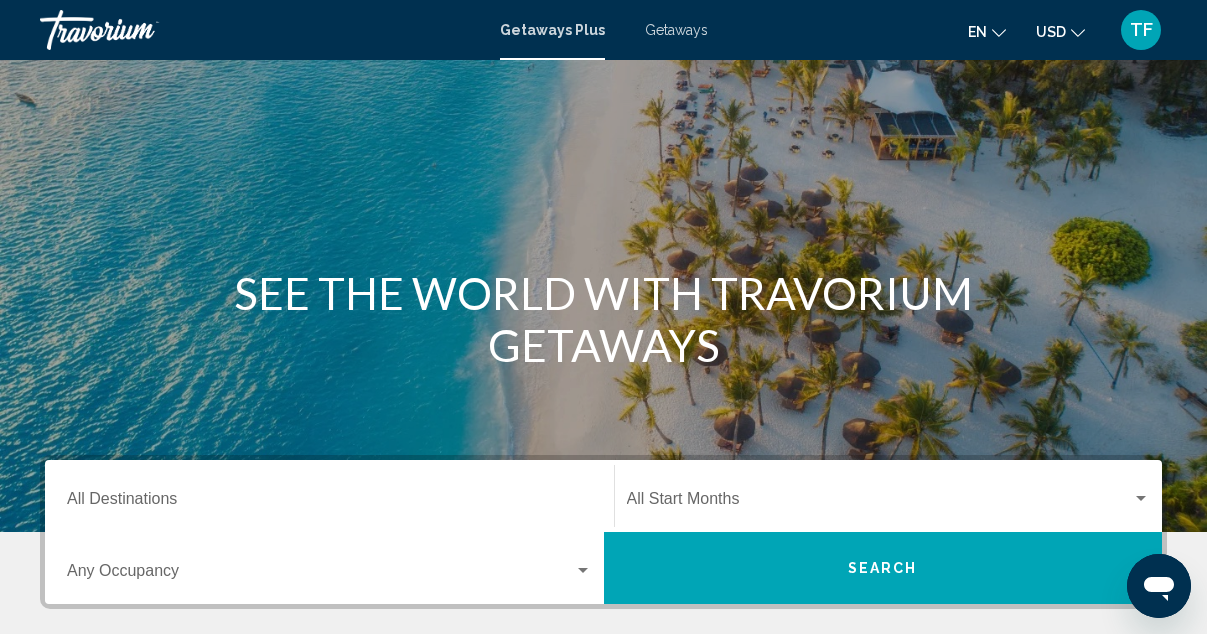 click on "Getaways" at bounding box center (676, 30) 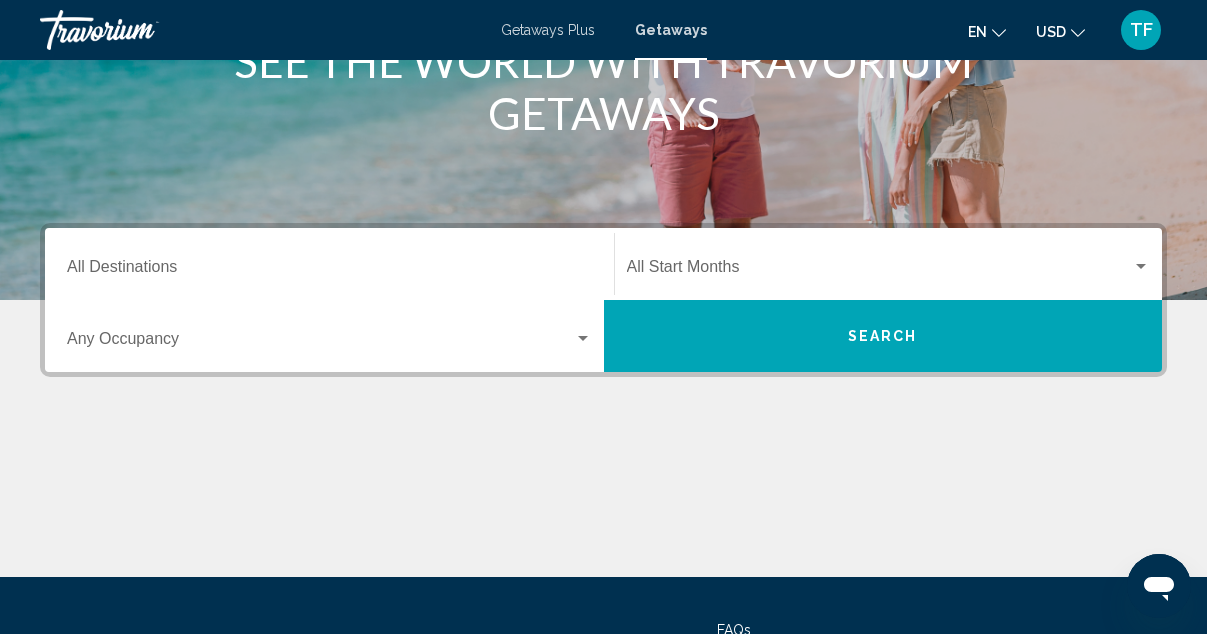 scroll, scrollTop: 304, scrollLeft: 0, axis: vertical 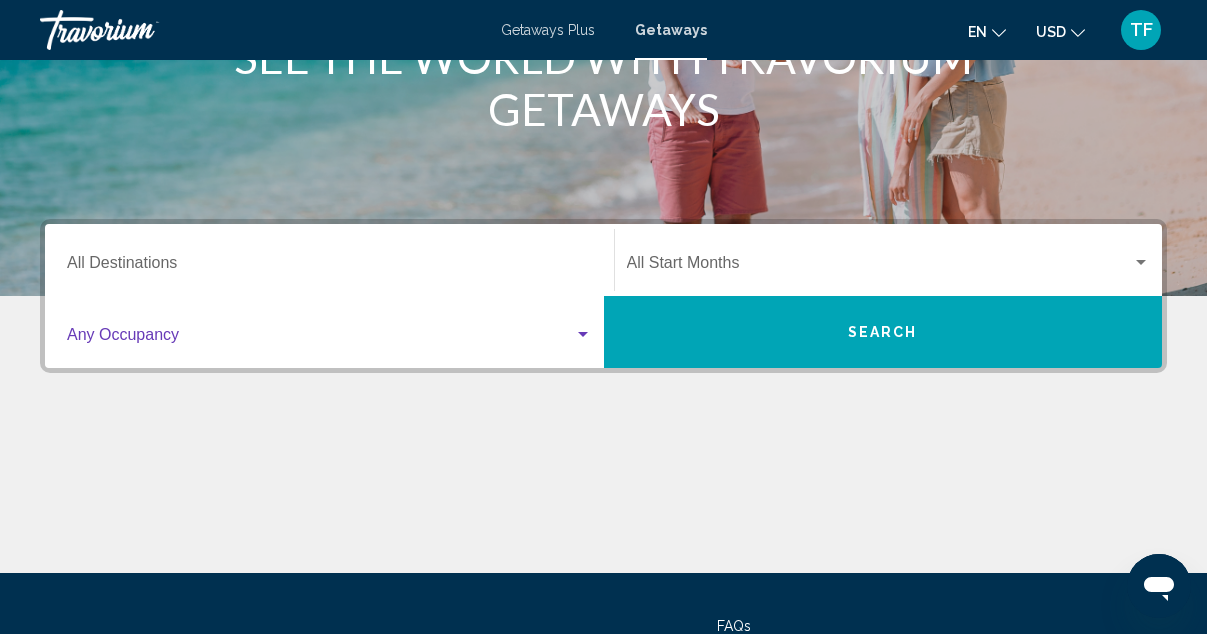 click at bounding box center (320, 339) 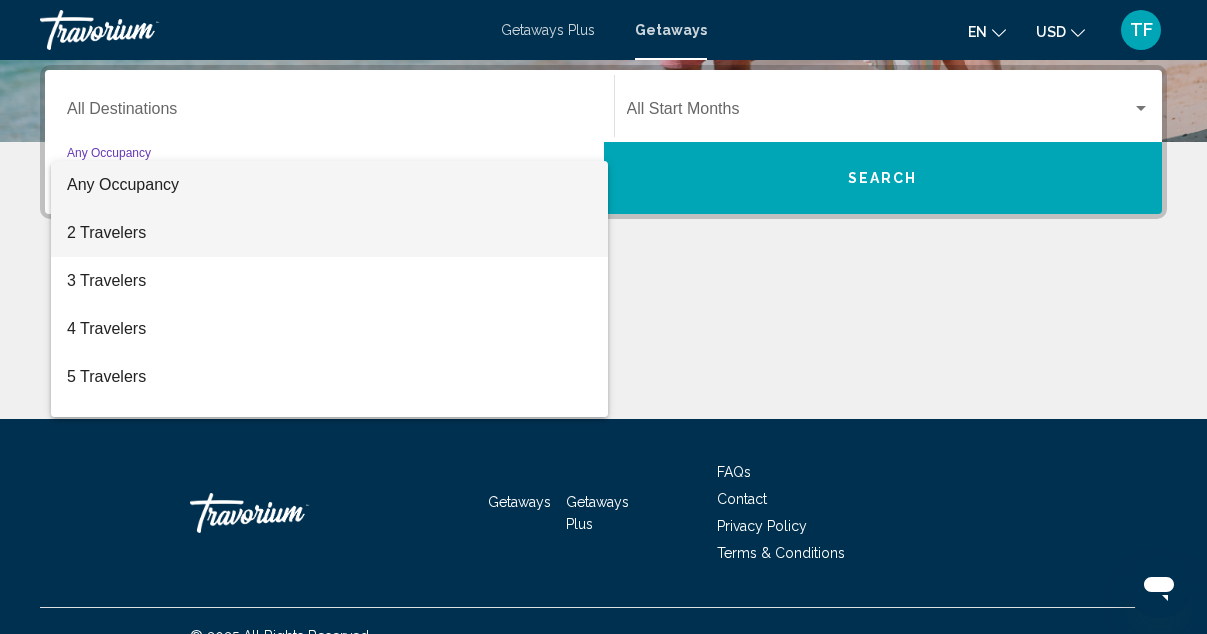 click on "2 Travelers" at bounding box center [329, 233] 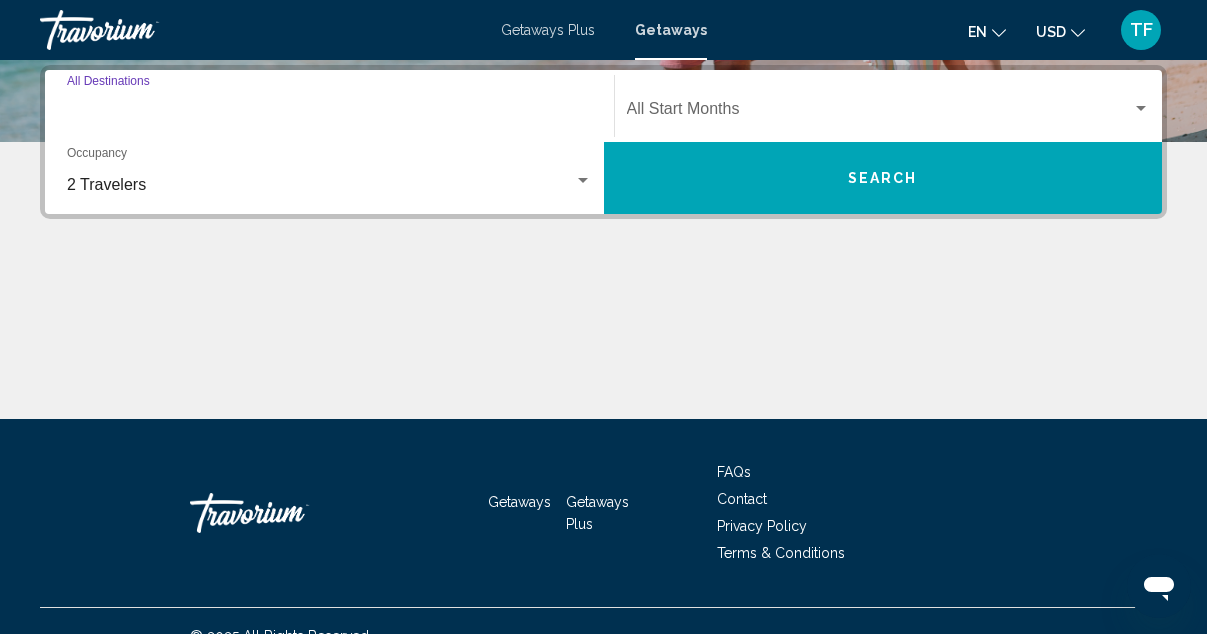 click on "Destination All Destinations" at bounding box center [329, 113] 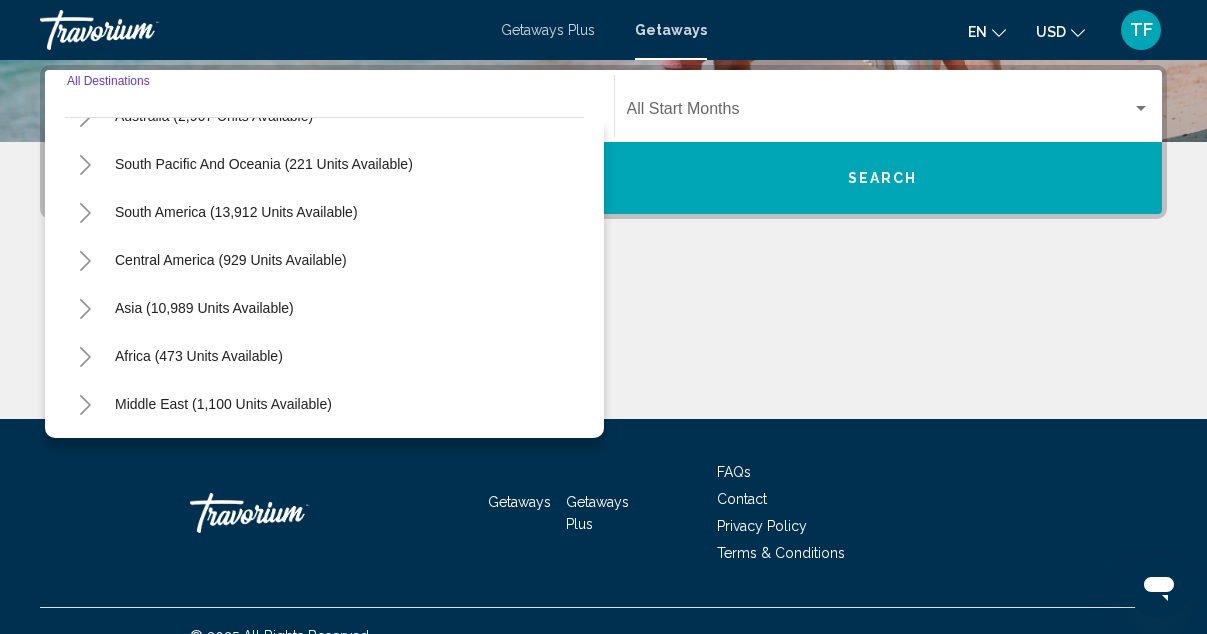 scroll, scrollTop: 324, scrollLeft: 0, axis: vertical 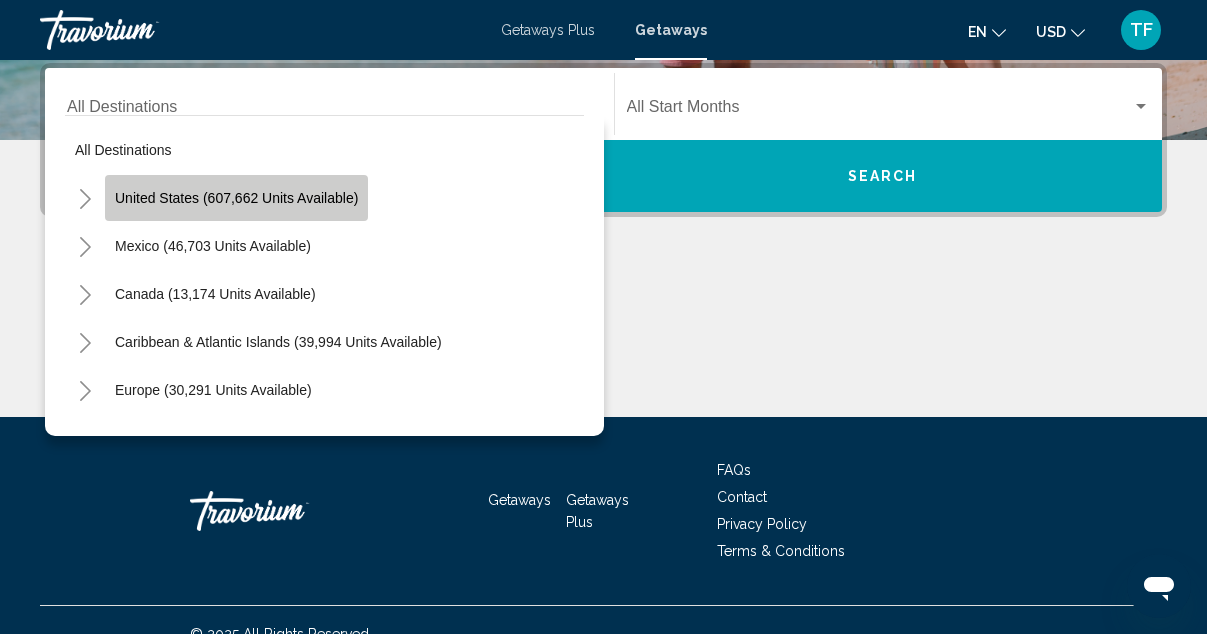 click on "United States (607,662 units available)" at bounding box center (213, 246) 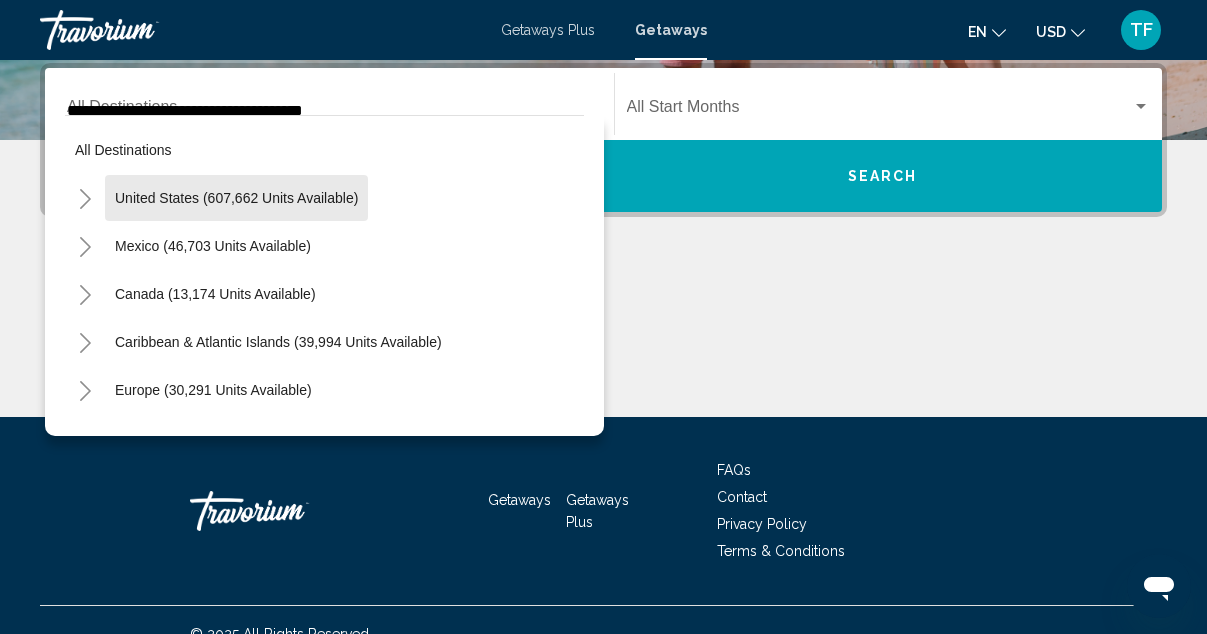 scroll, scrollTop: 458, scrollLeft: 0, axis: vertical 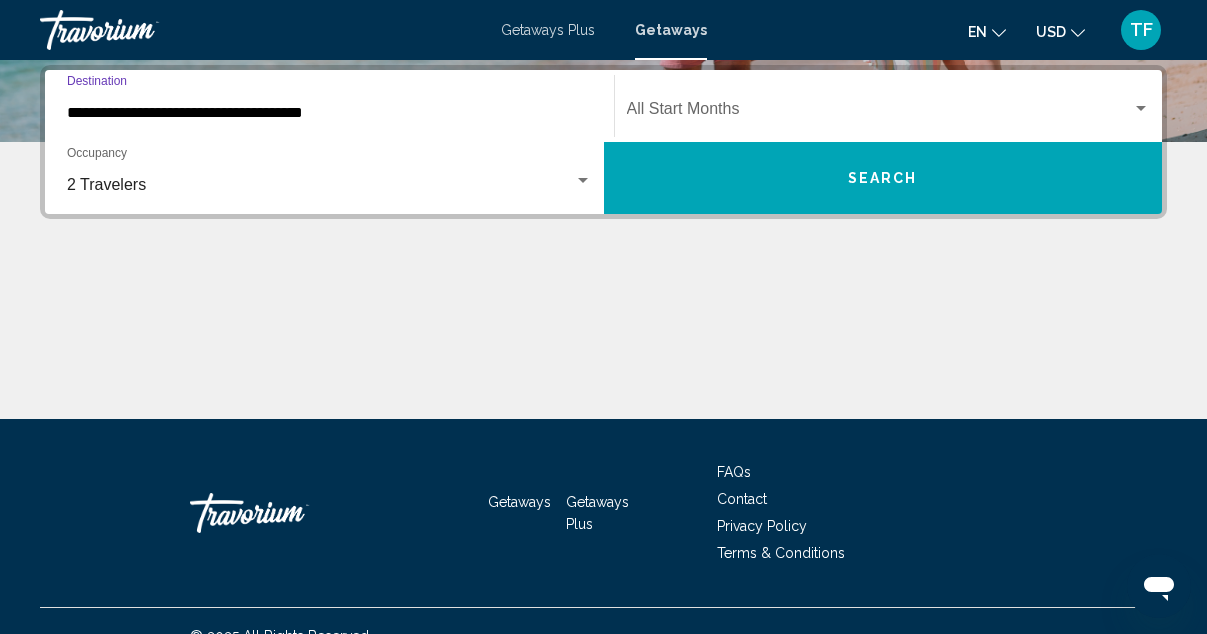 click on "**********" at bounding box center [329, 113] 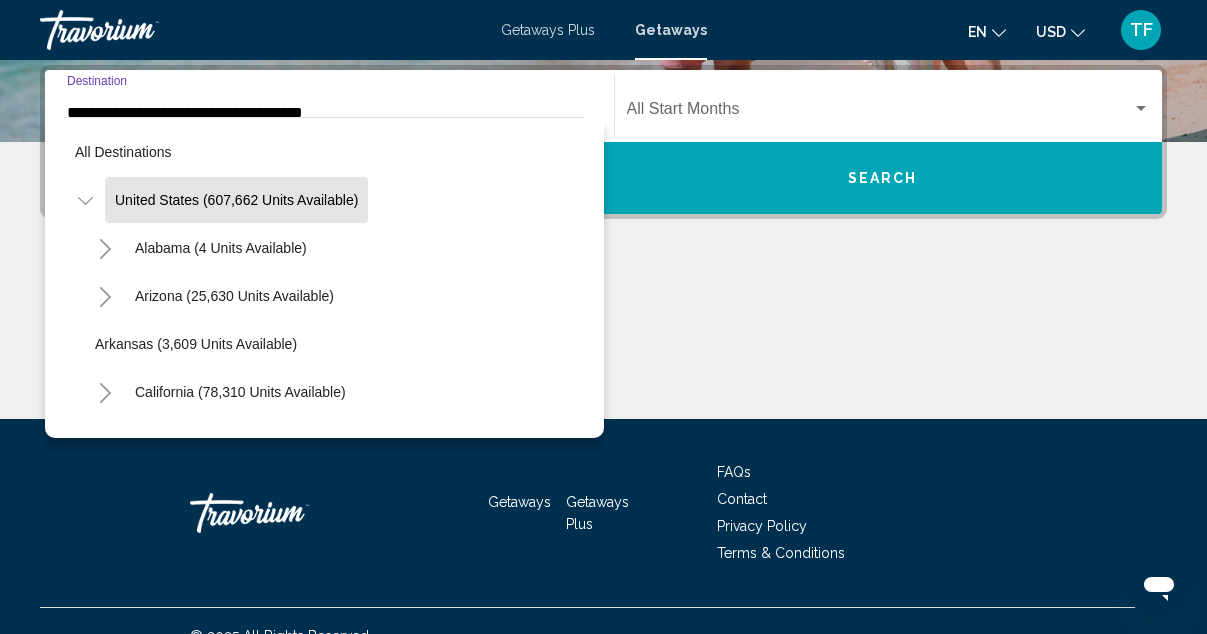 scroll, scrollTop: 341, scrollLeft: 0, axis: vertical 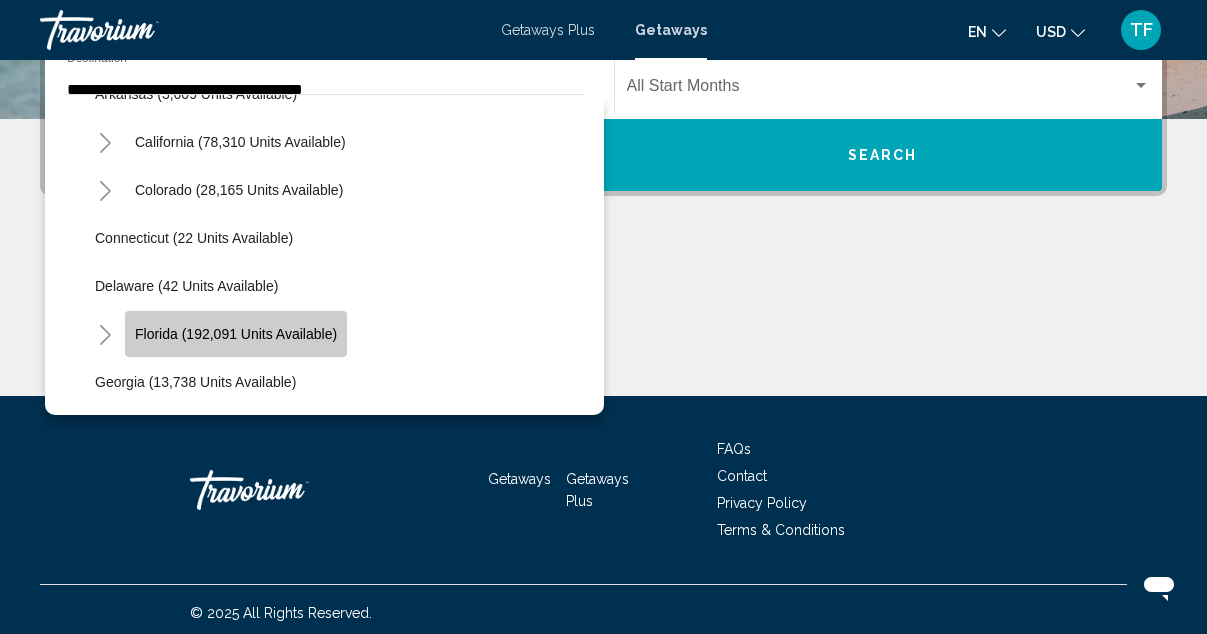 click on "Florida (192,091 units available)" 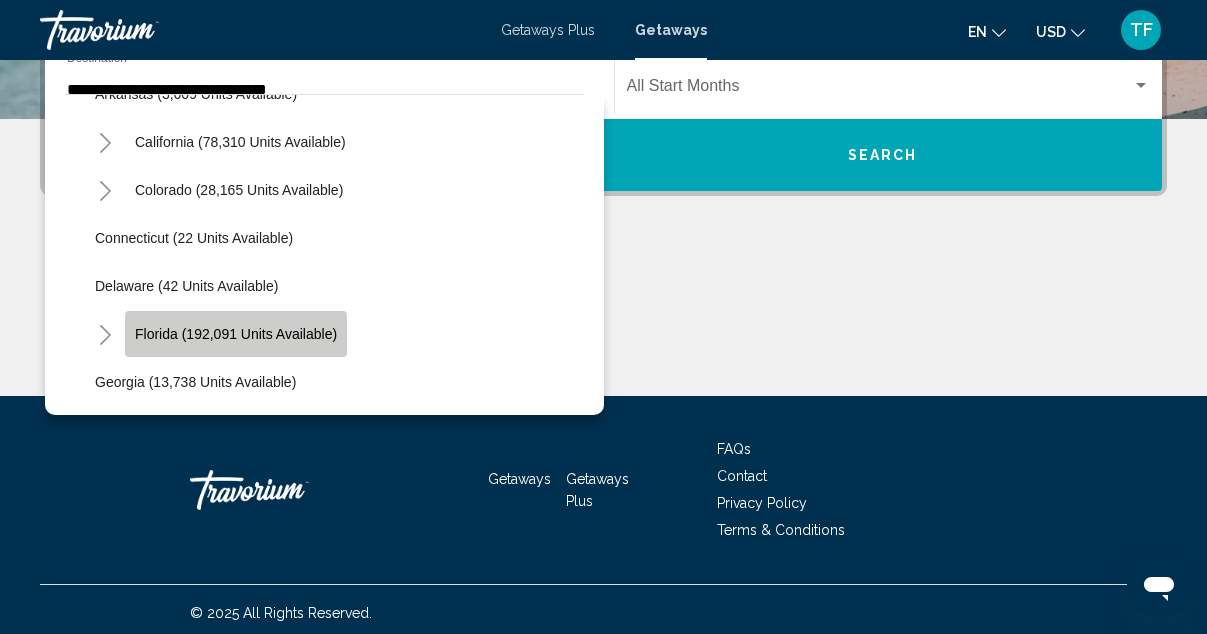 scroll, scrollTop: 458, scrollLeft: 0, axis: vertical 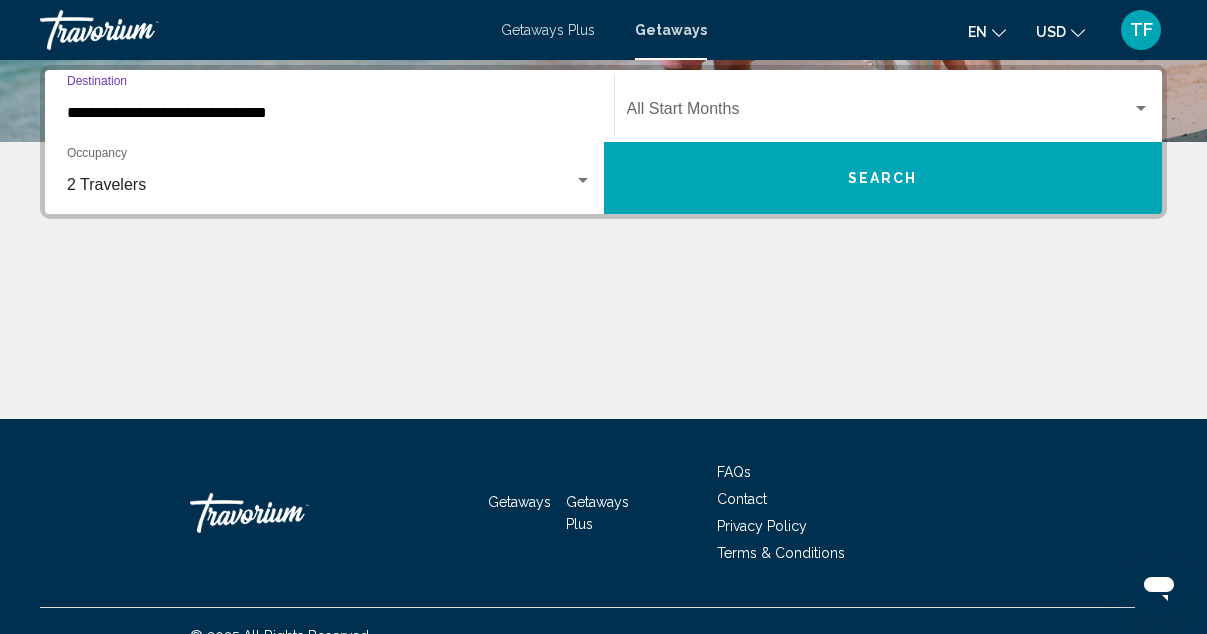 click on "Start Month All Start Months" 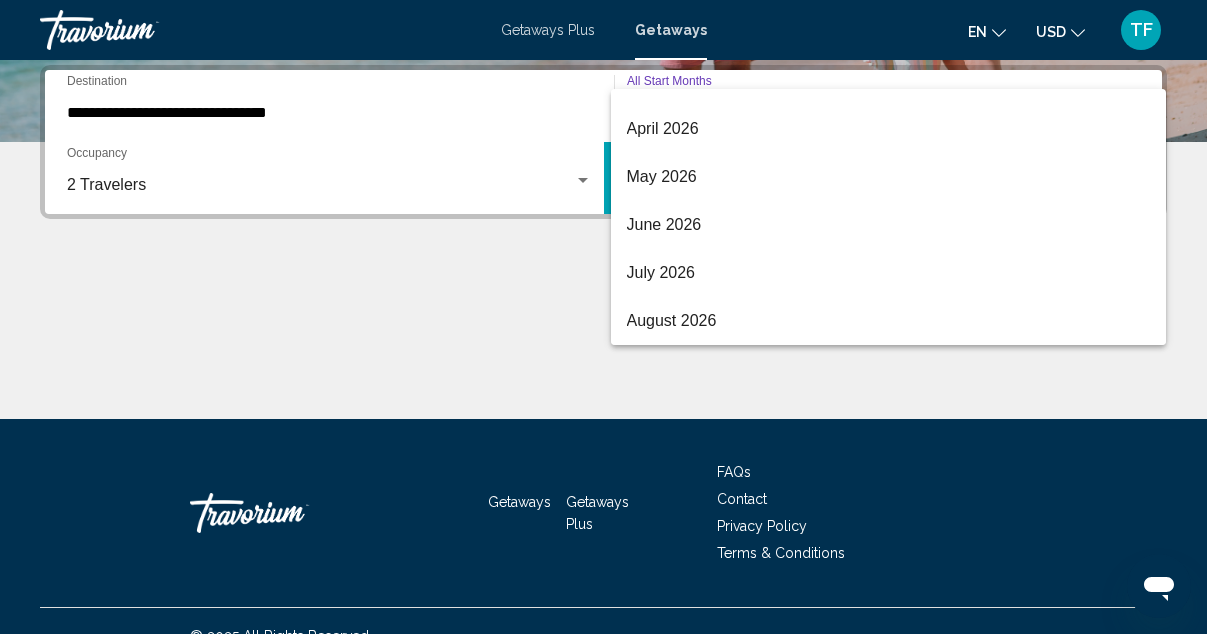 scroll, scrollTop: 416, scrollLeft: 0, axis: vertical 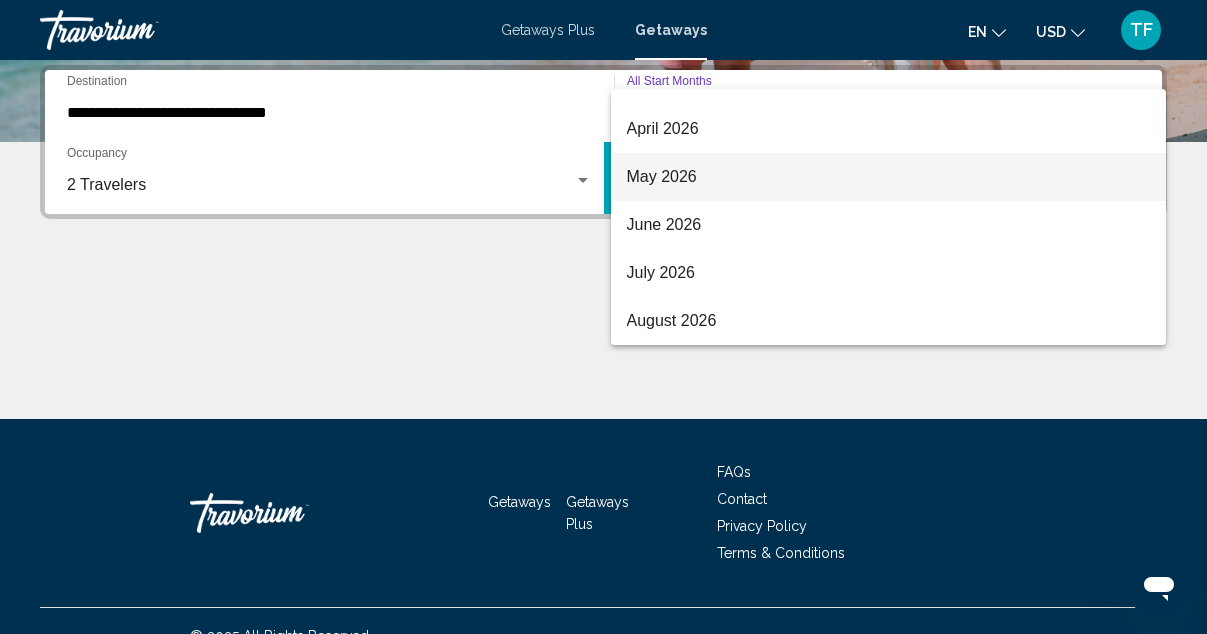 click on "May 2026" at bounding box center [889, 177] 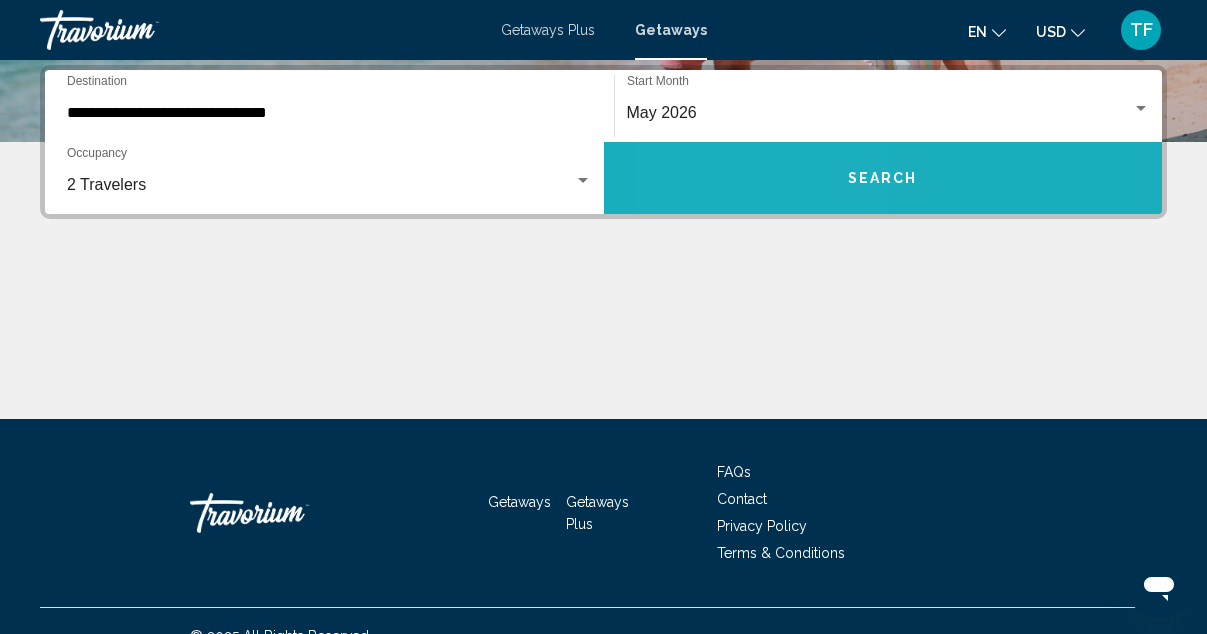 click on "Search" at bounding box center [883, 178] 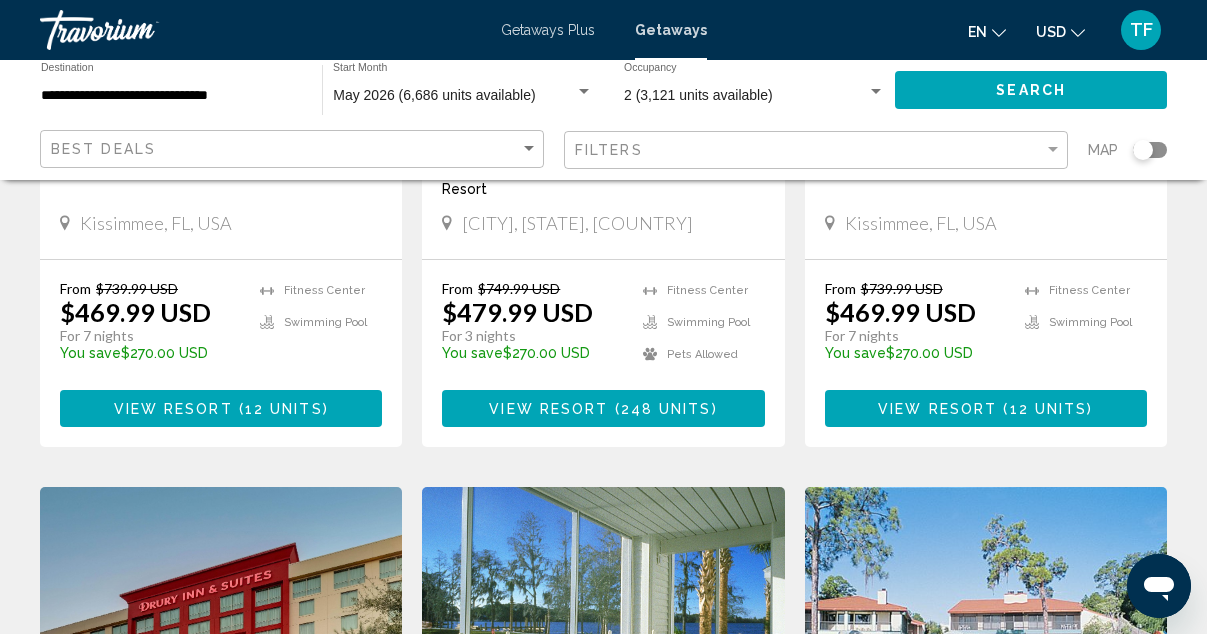 scroll, scrollTop: 624, scrollLeft: 0, axis: vertical 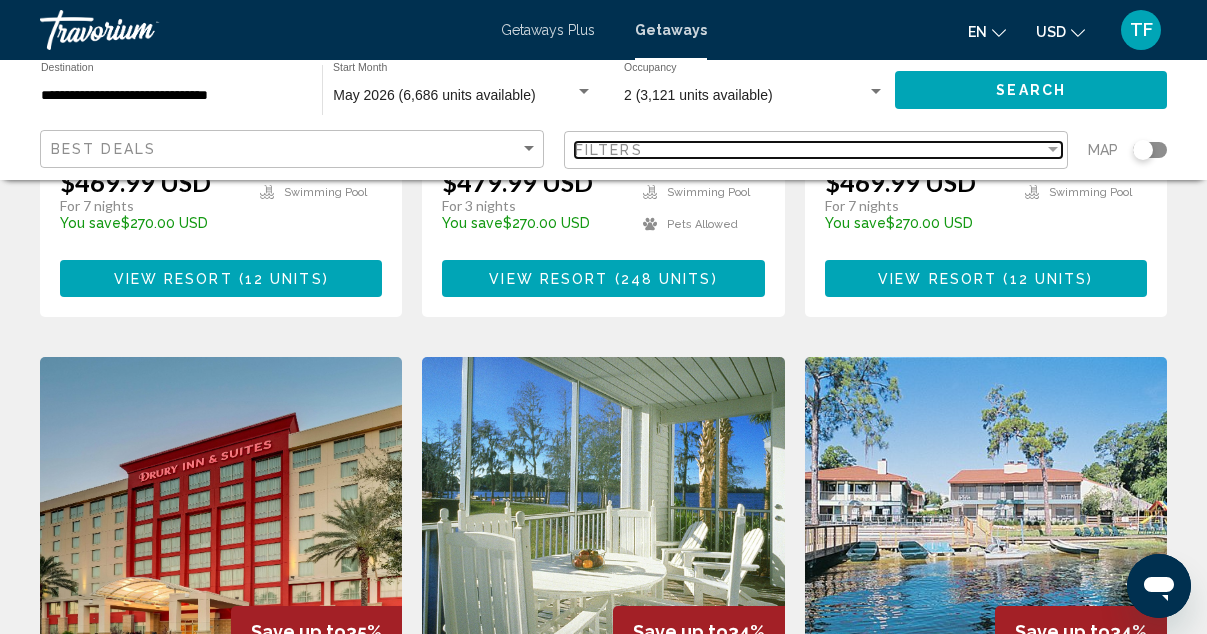 click on "Filters" at bounding box center [809, 150] 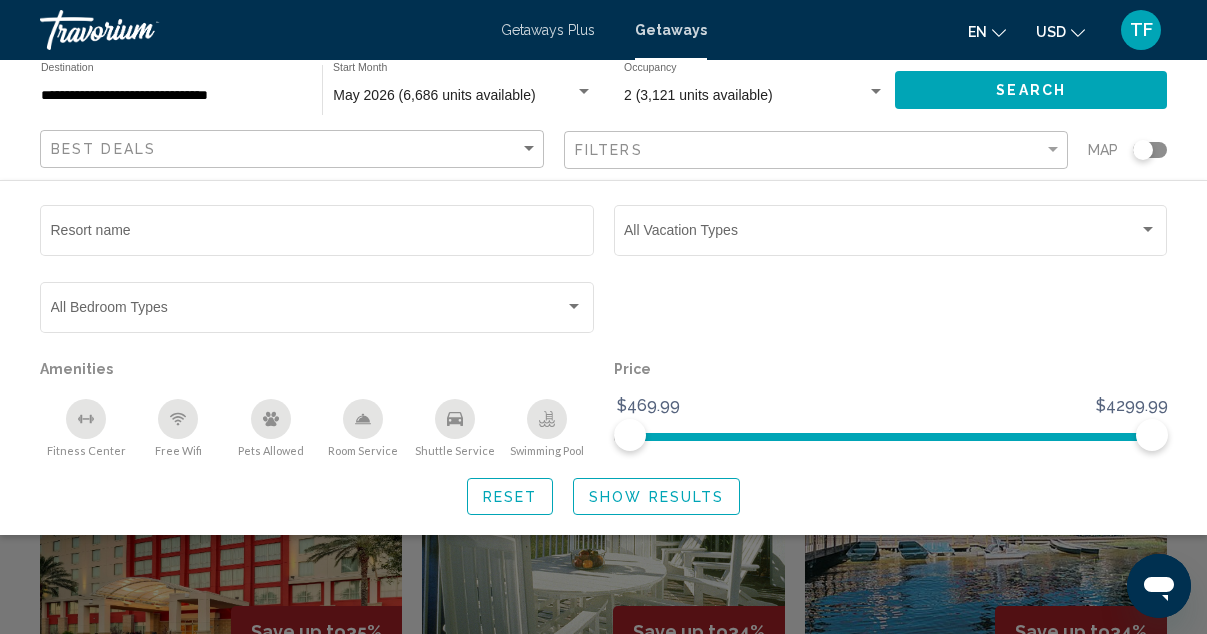 click 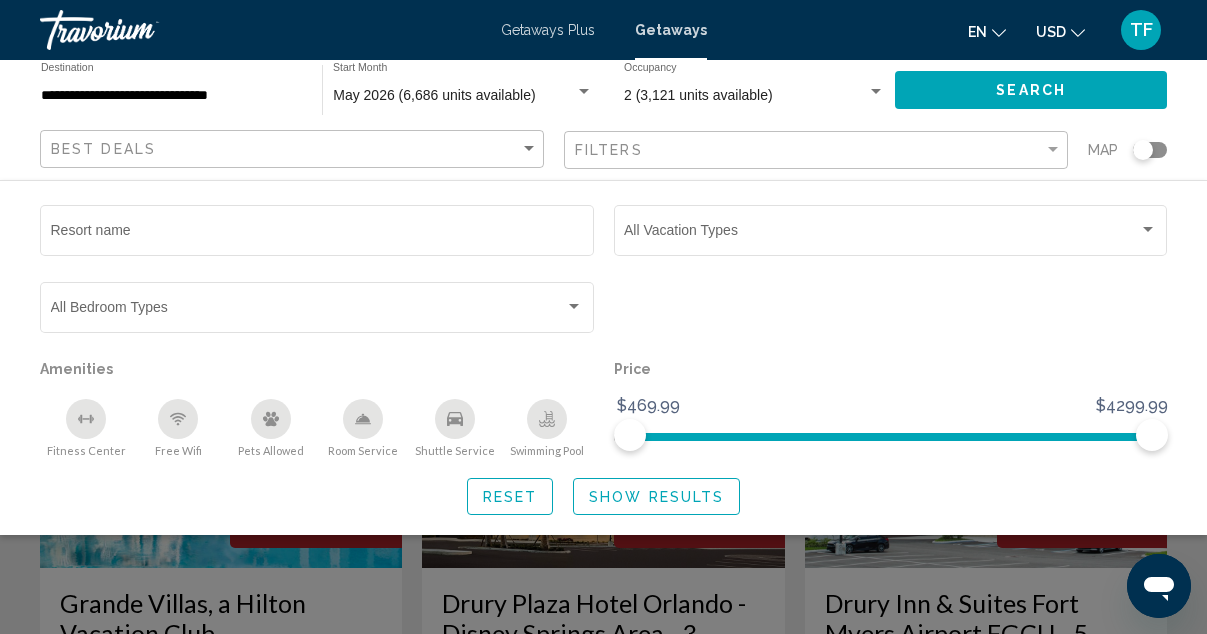 scroll, scrollTop: 1482, scrollLeft: 0, axis: vertical 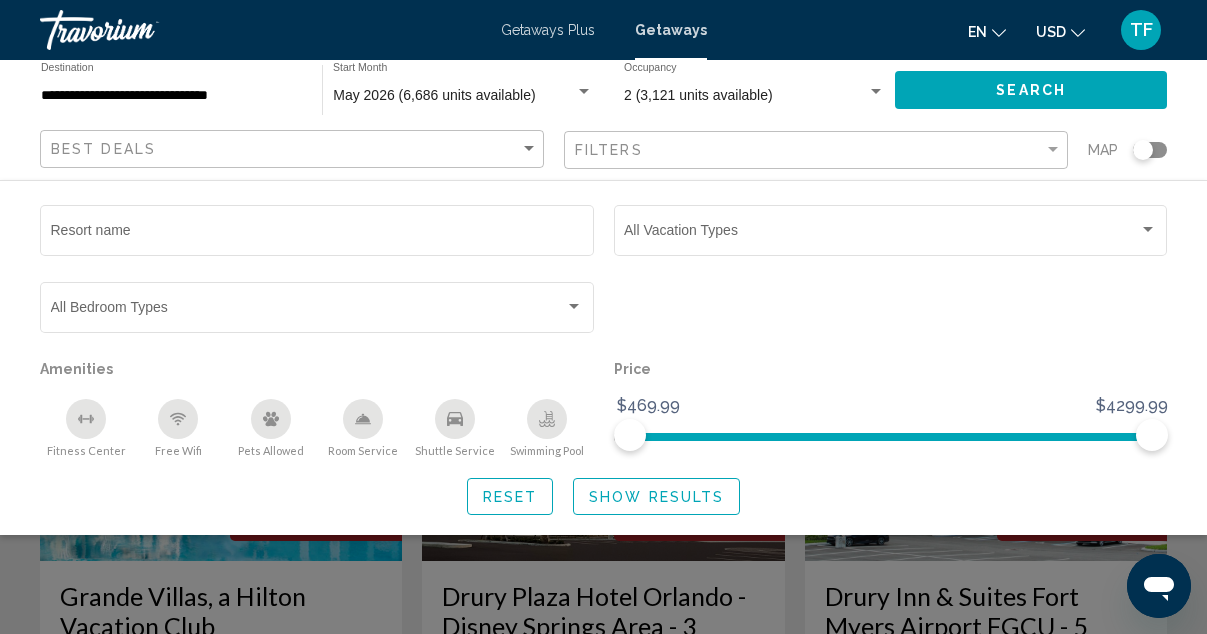 click on "Show Results" 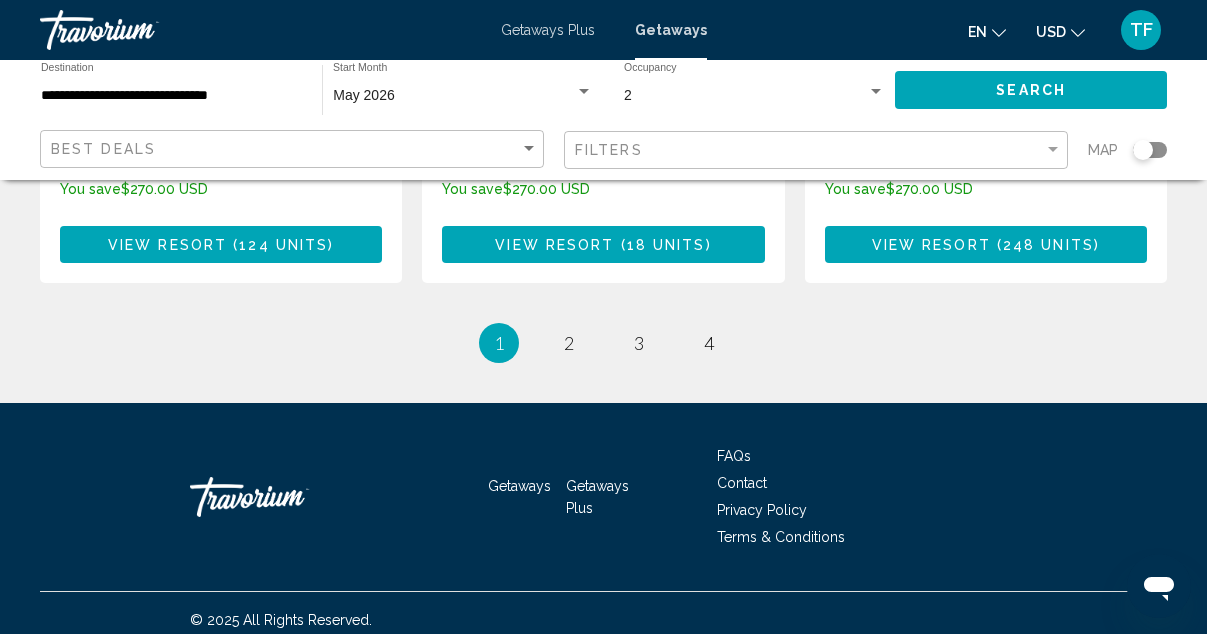 scroll, scrollTop: 2880, scrollLeft: 0, axis: vertical 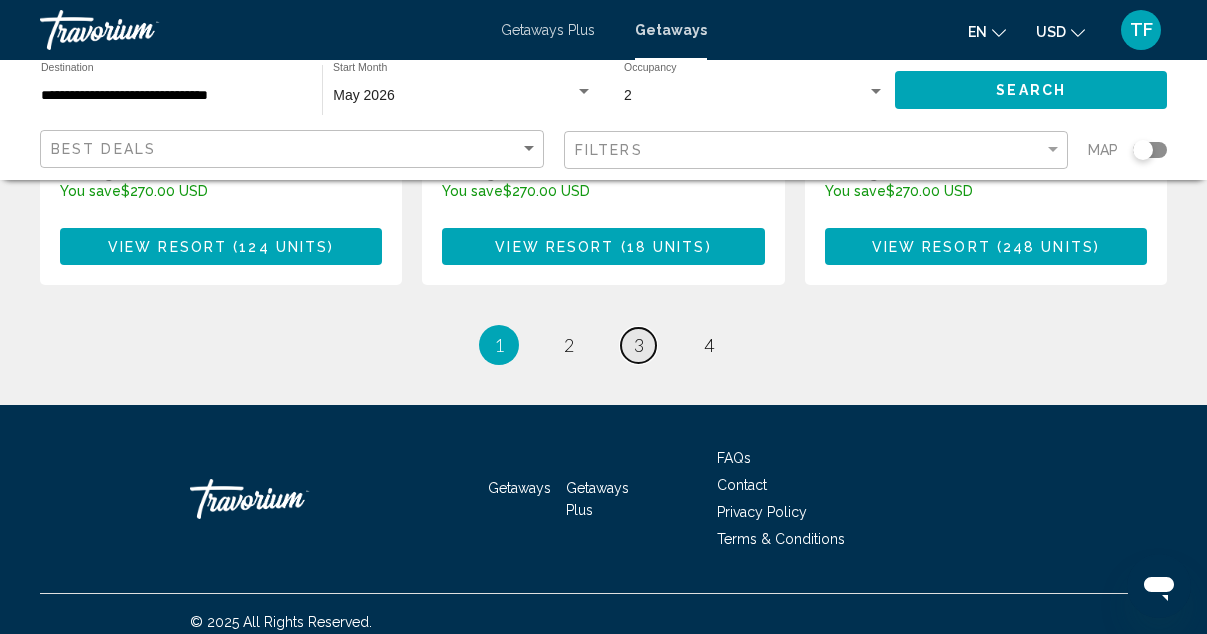 click on "3" at bounding box center (639, 345) 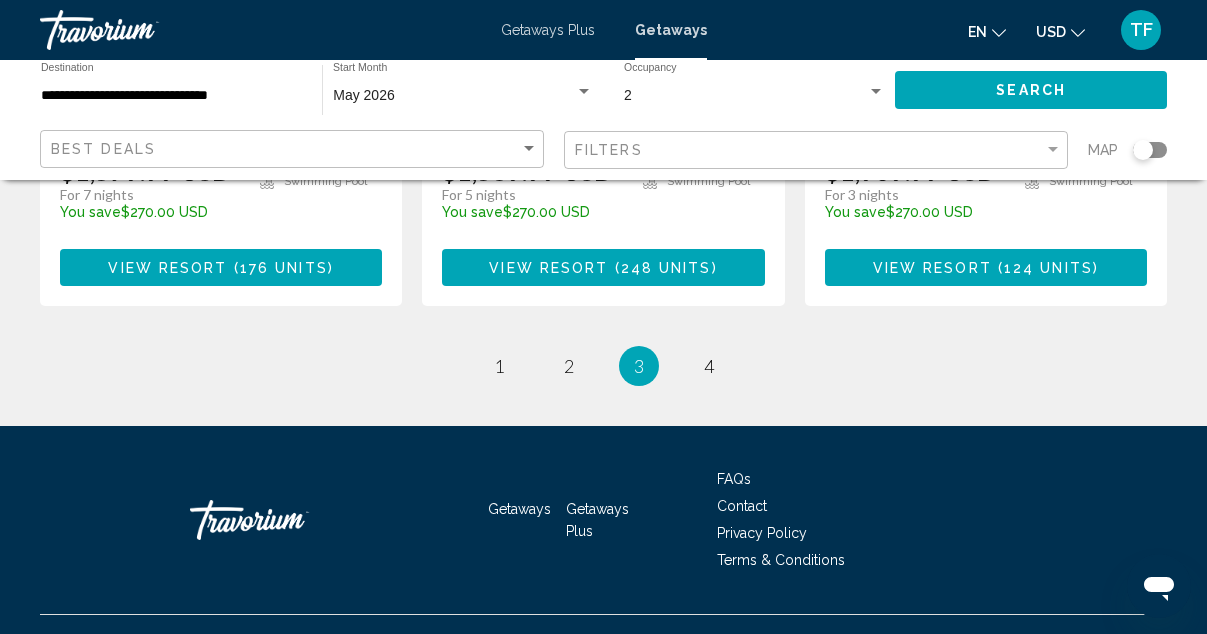 scroll, scrollTop: 2790, scrollLeft: 0, axis: vertical 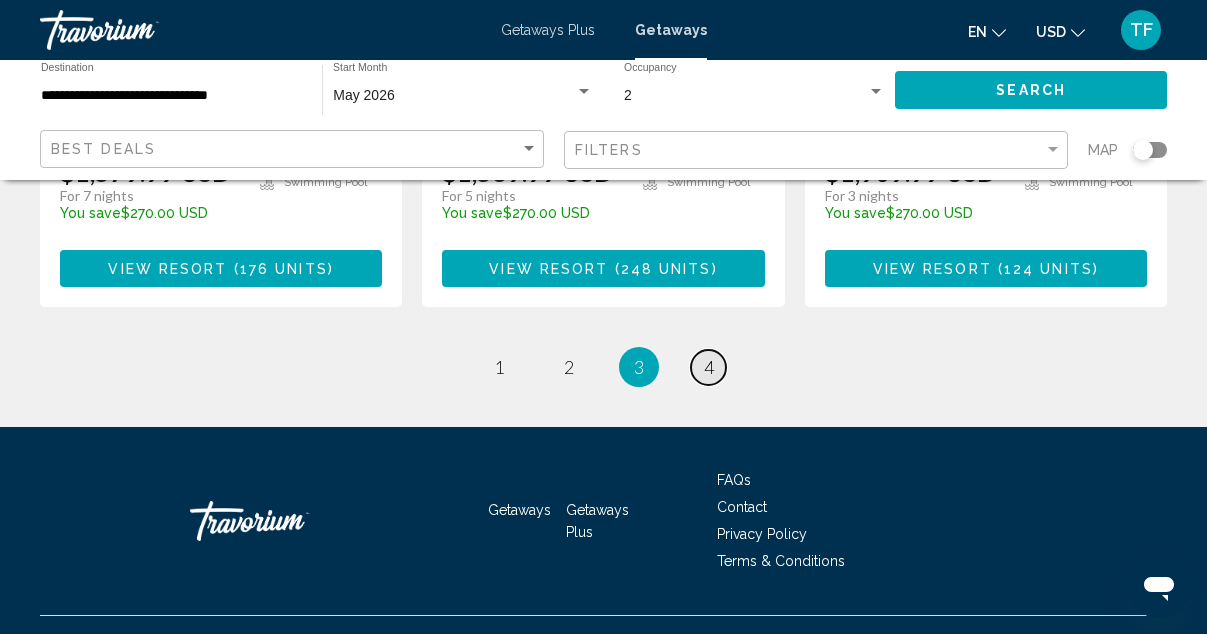 click on "4" at bounding box center [709, 367] 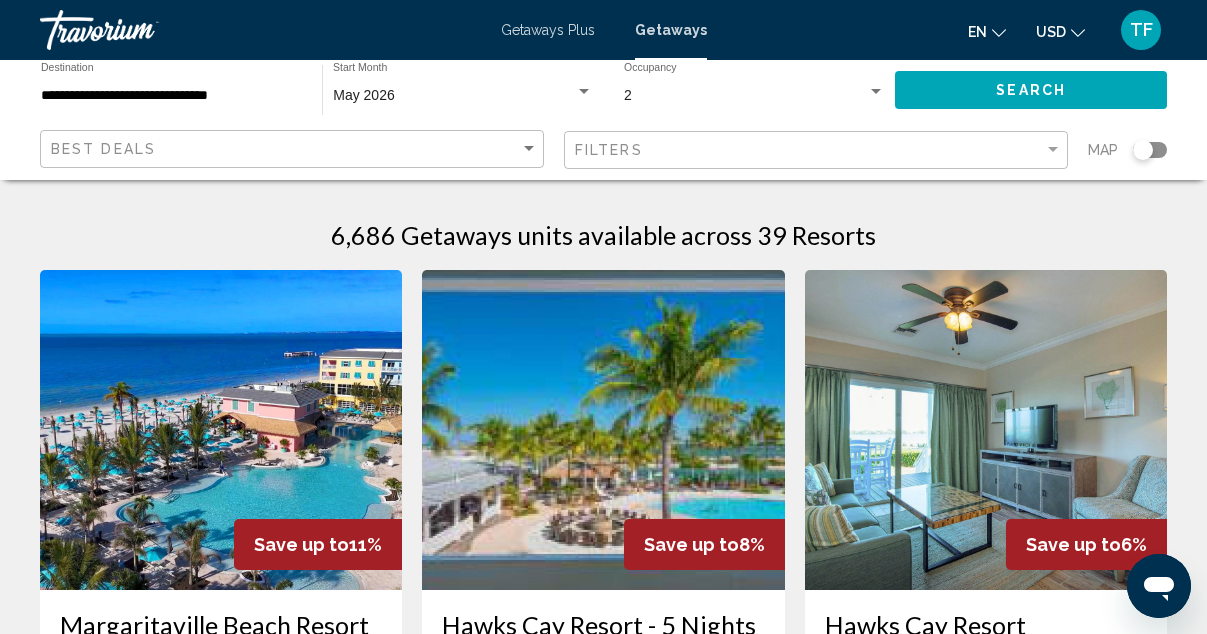 scroll, scrollTop: 0, scrollLeft: 0, axis: both 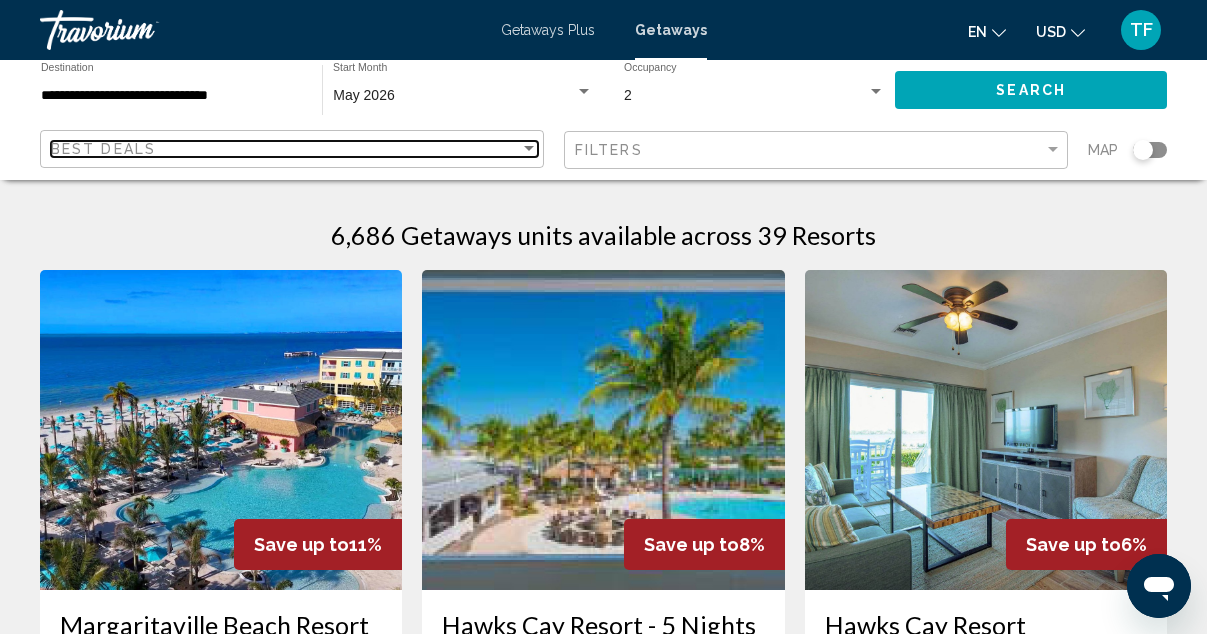 click on "Best Deals" at bounding box center (285, 149) 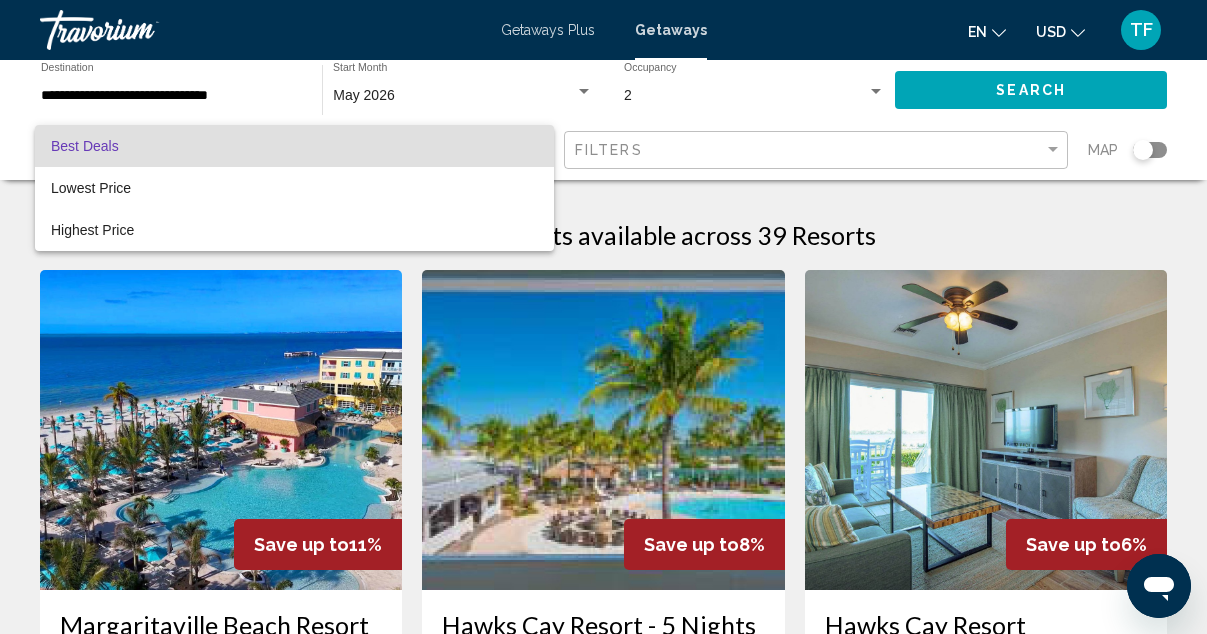click at bounding box center (603, 317) 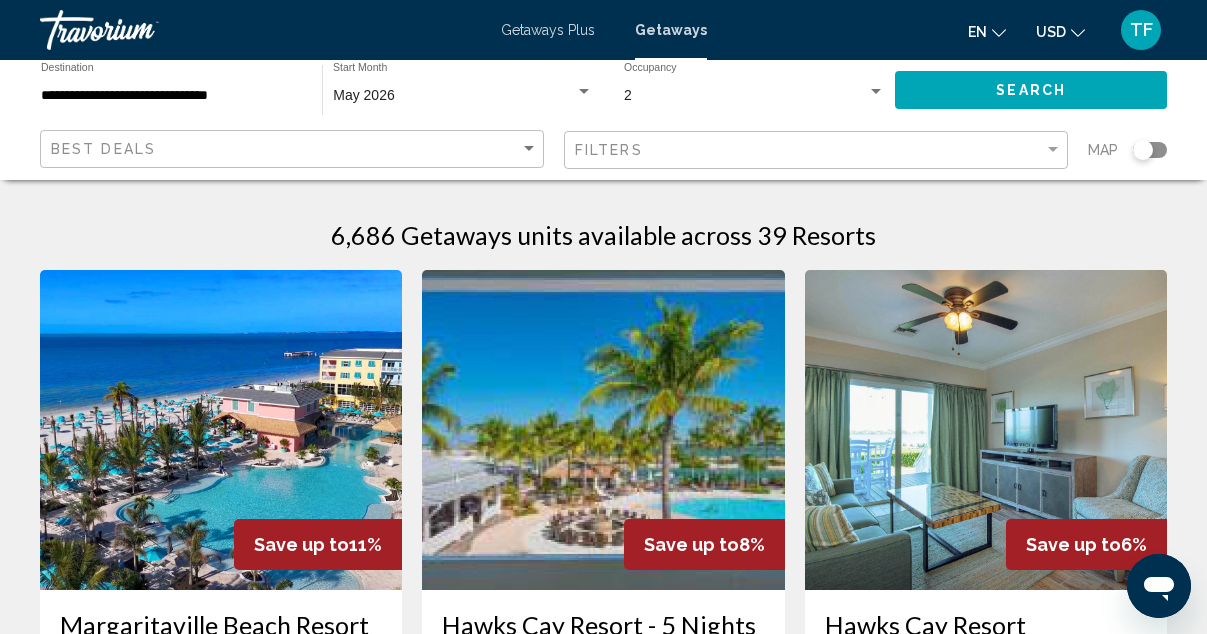 click on "**********" at bounding box center [171, 96] 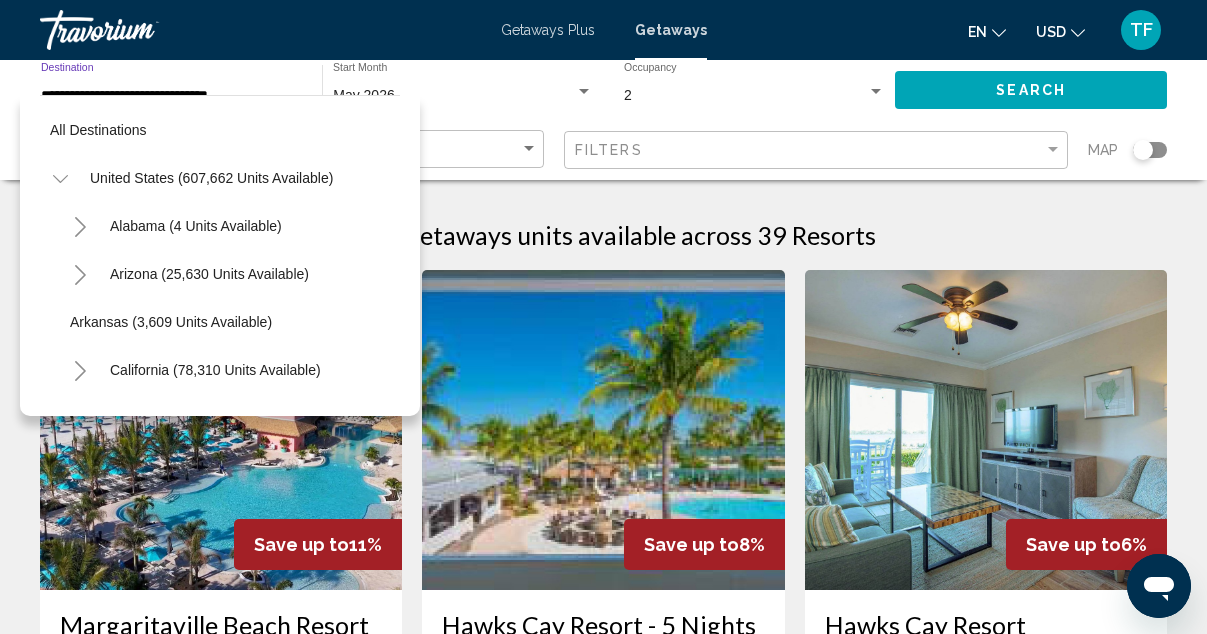 scroll, scrollTop: 311, scrollLeft: 0, axis: vertical 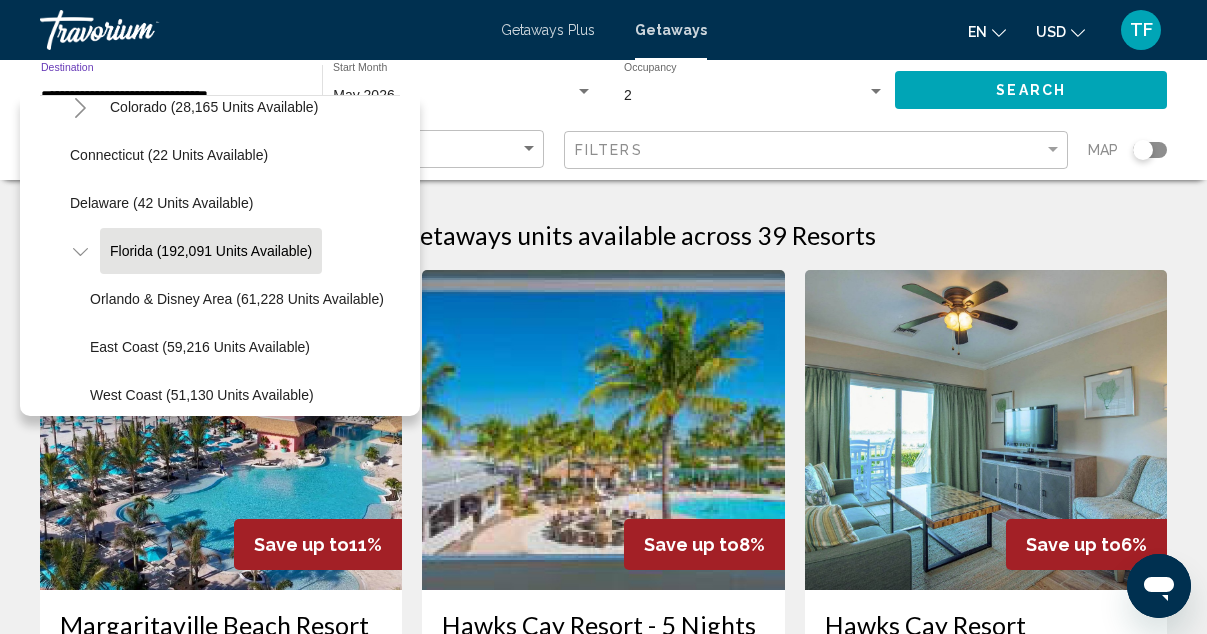 click on "**********" at bounding box center [171, 96] 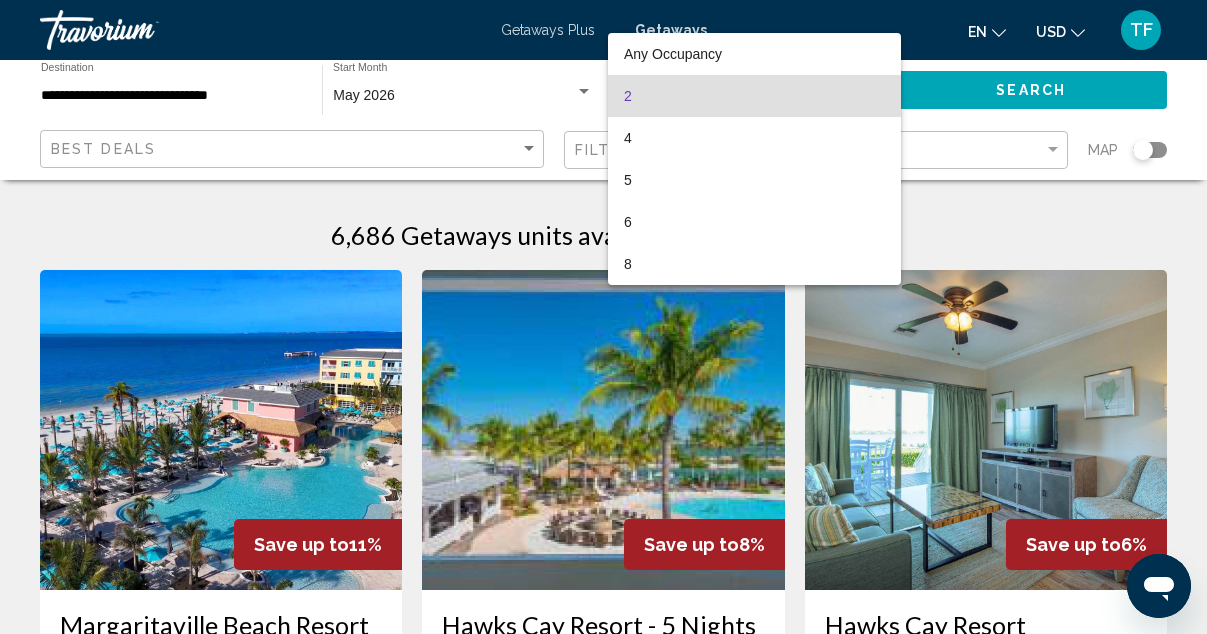 click at bounding box center [603, 317] 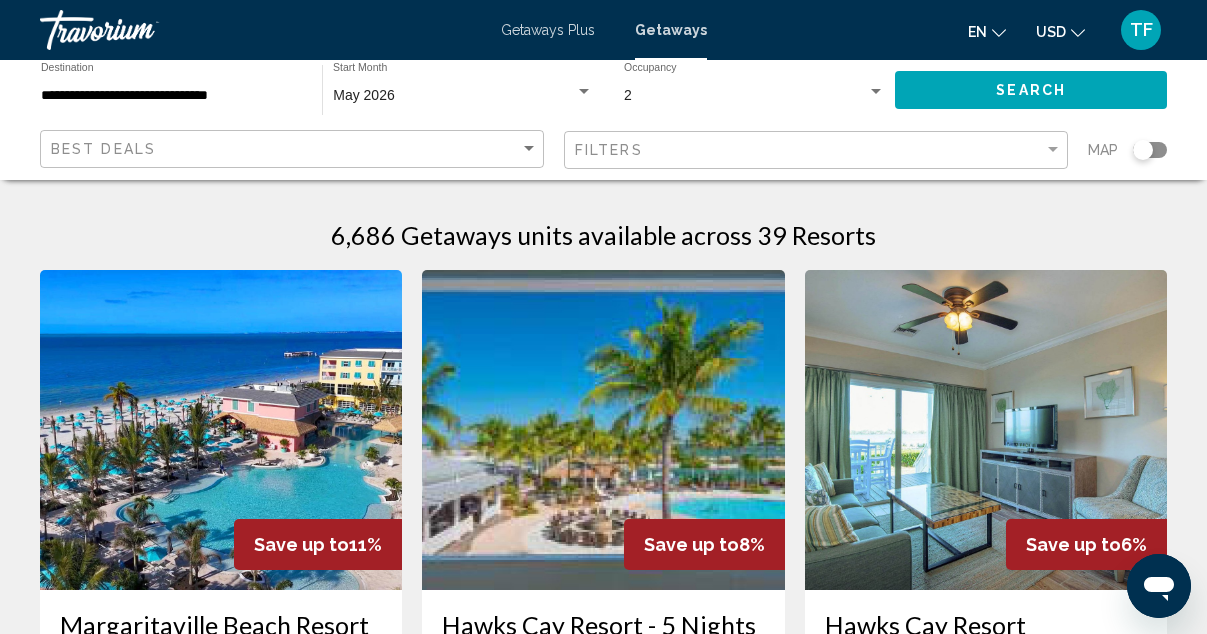 scroll, scrollTop: 0, scrollLeft: 0, axis: both 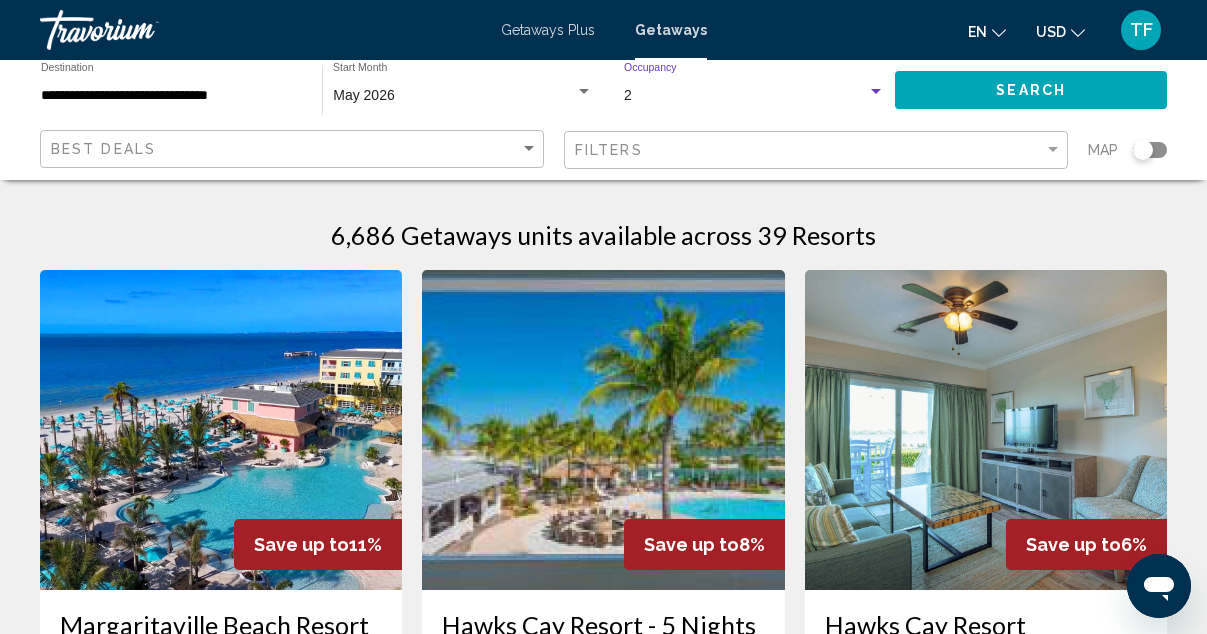 click at bounding box center [876, 92] 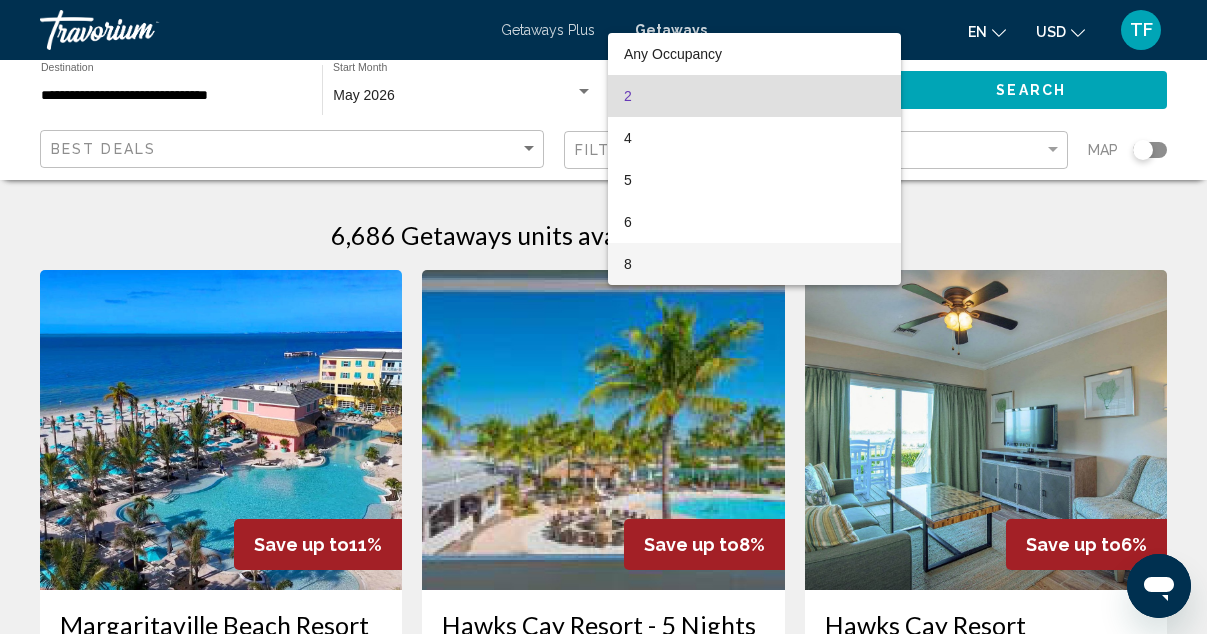 click on "8" at bounding box center [754, 264] 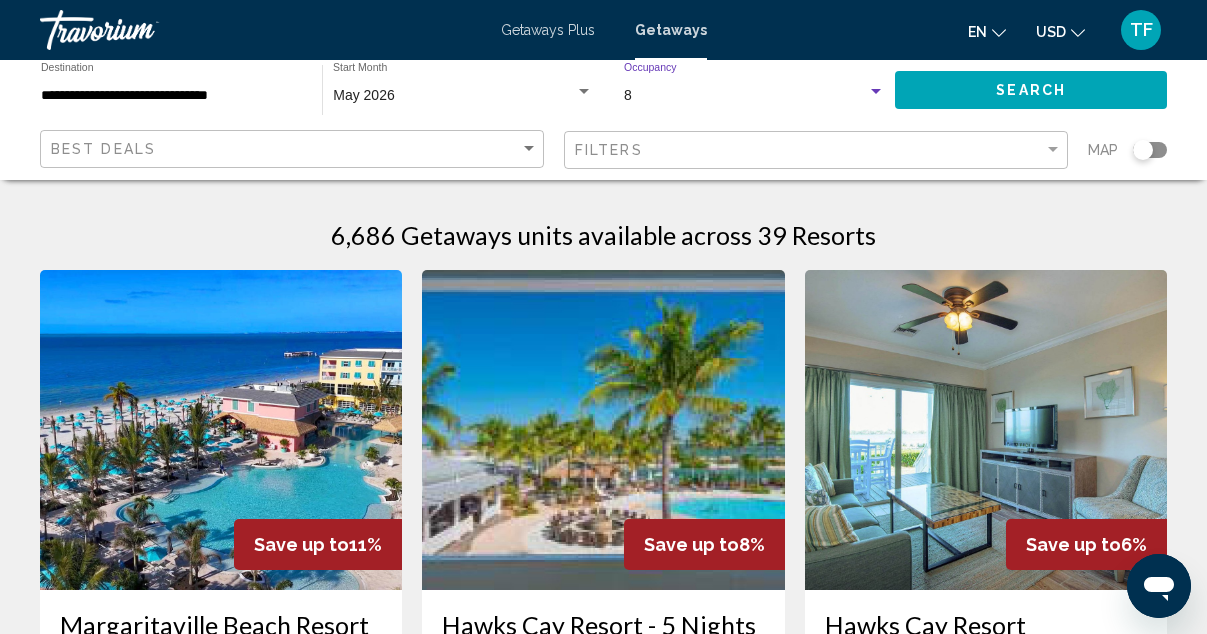 click on "Search" 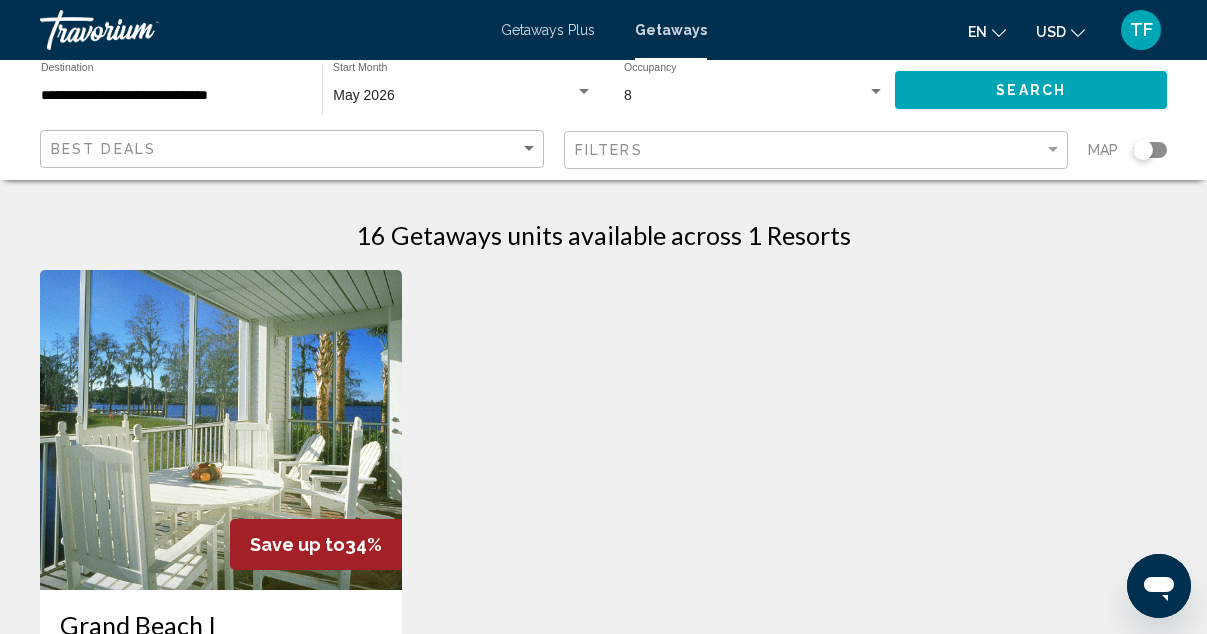 scroll, scrollTop: 0, scrollLeft: 0, axis: both 